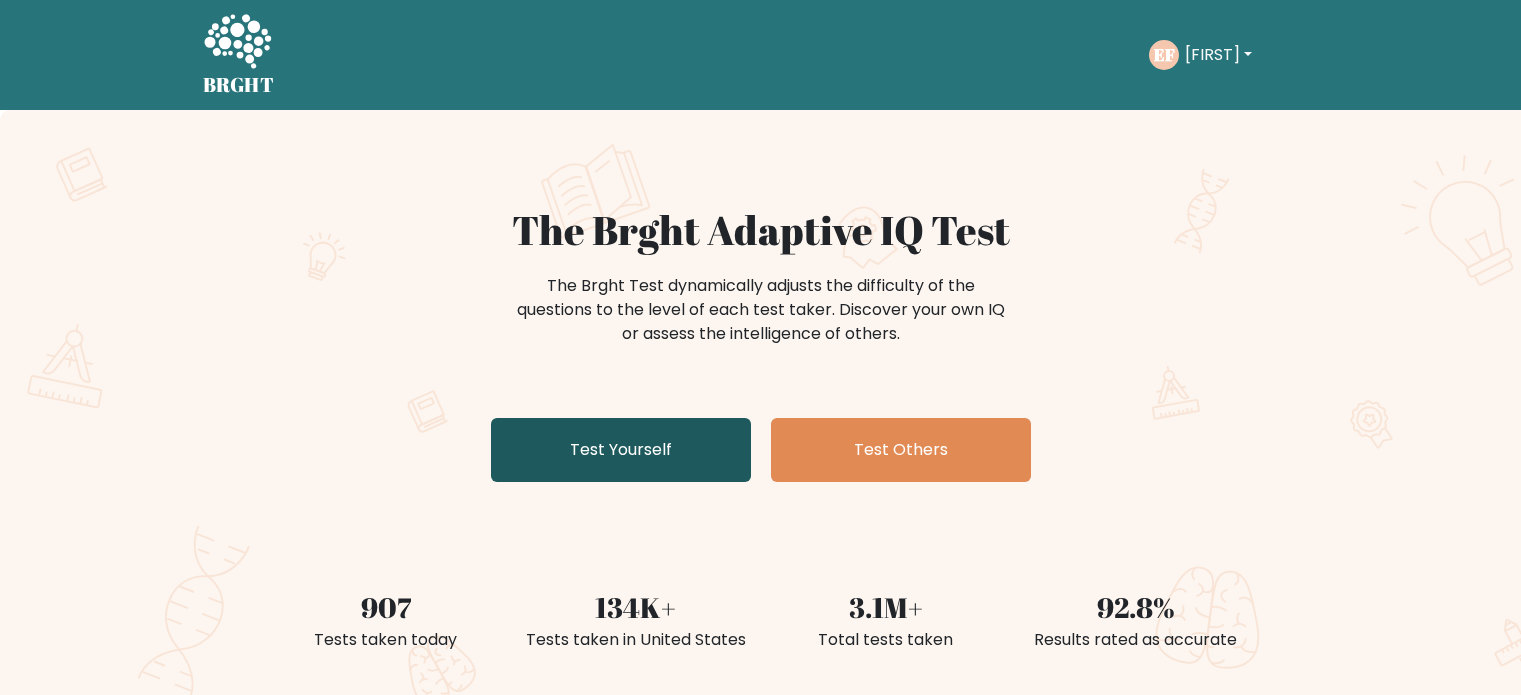 scroll, scrollTop: 0, scrollLeft: 0, axis: both 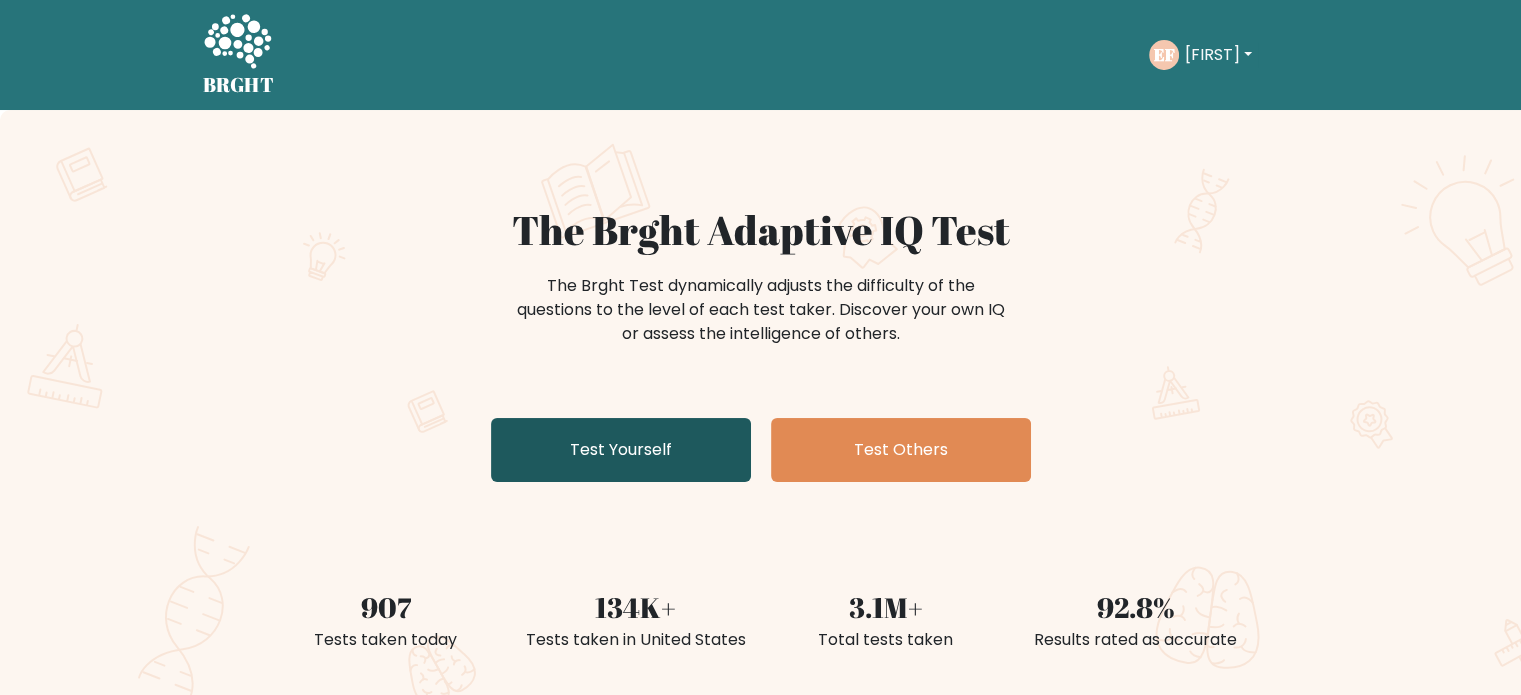 click on "Test Yourself" at bounding box center (621, 450) 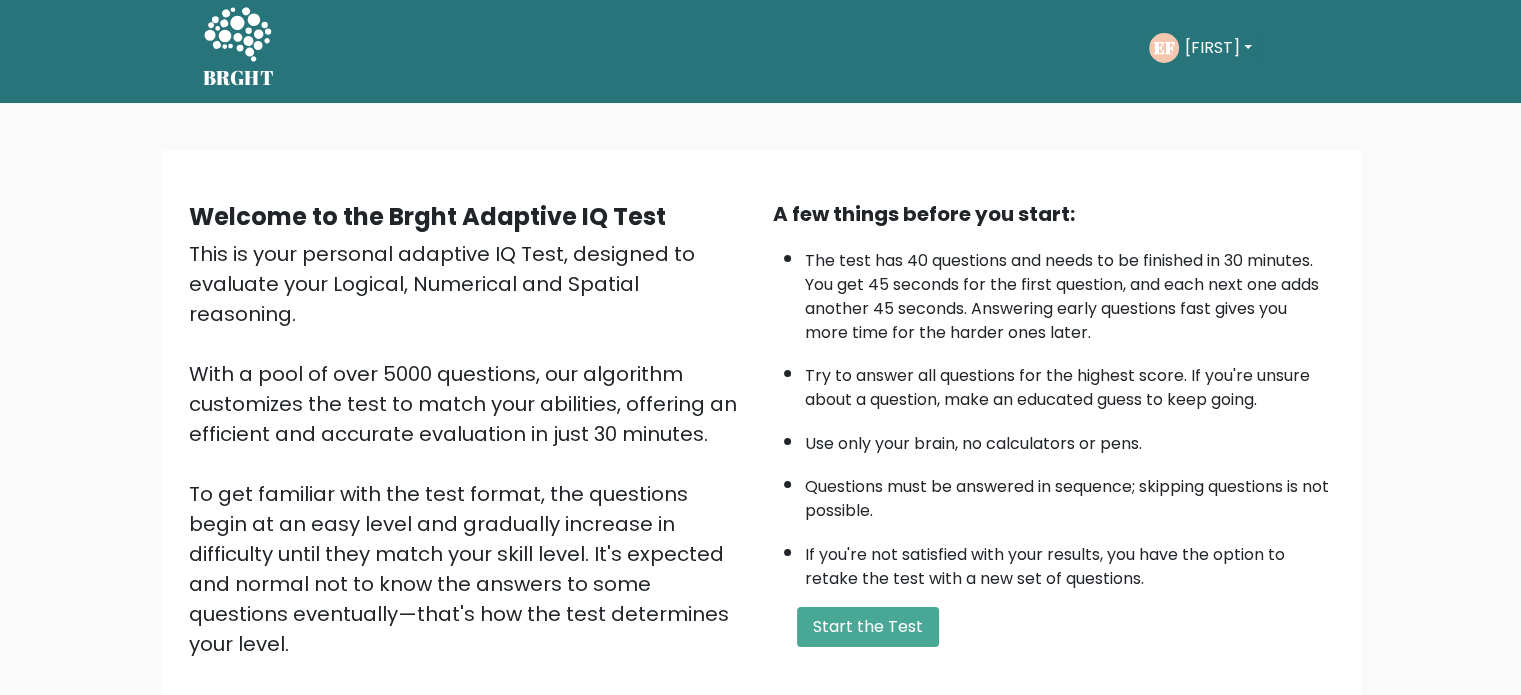 scroll, scrollTop: 0, scrollLeft: 0, axis: both 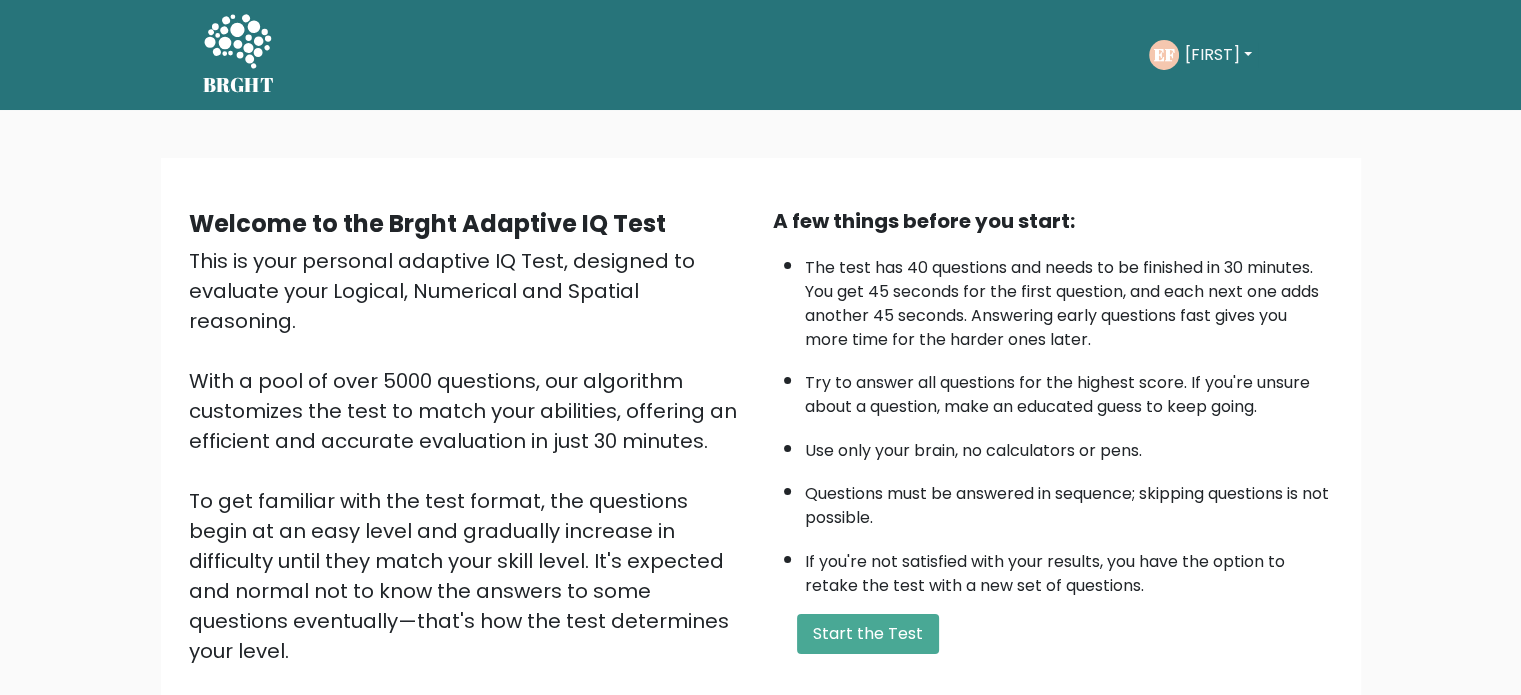 click on "[FIRST]" at bounding box center [1218, 55] 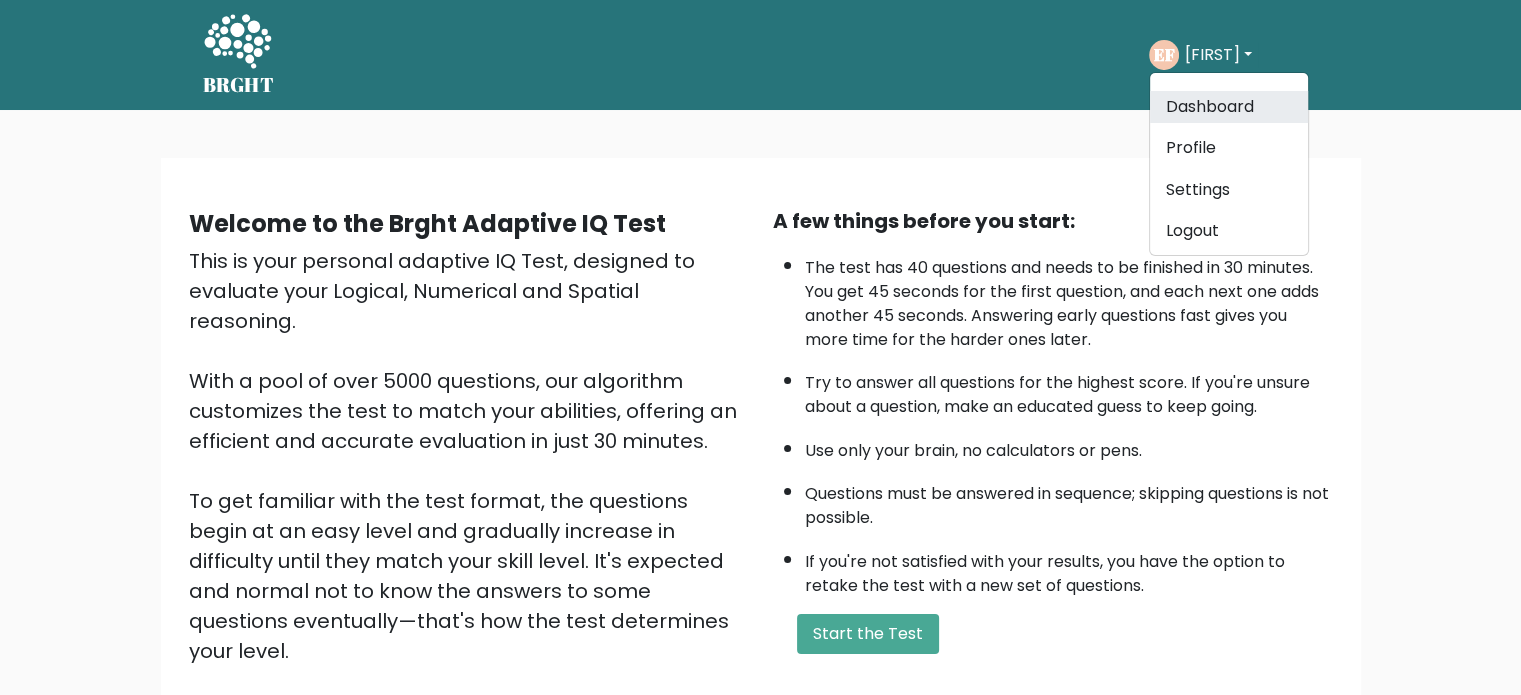 click on "Dashboard" at bounding box center (1229, 107) 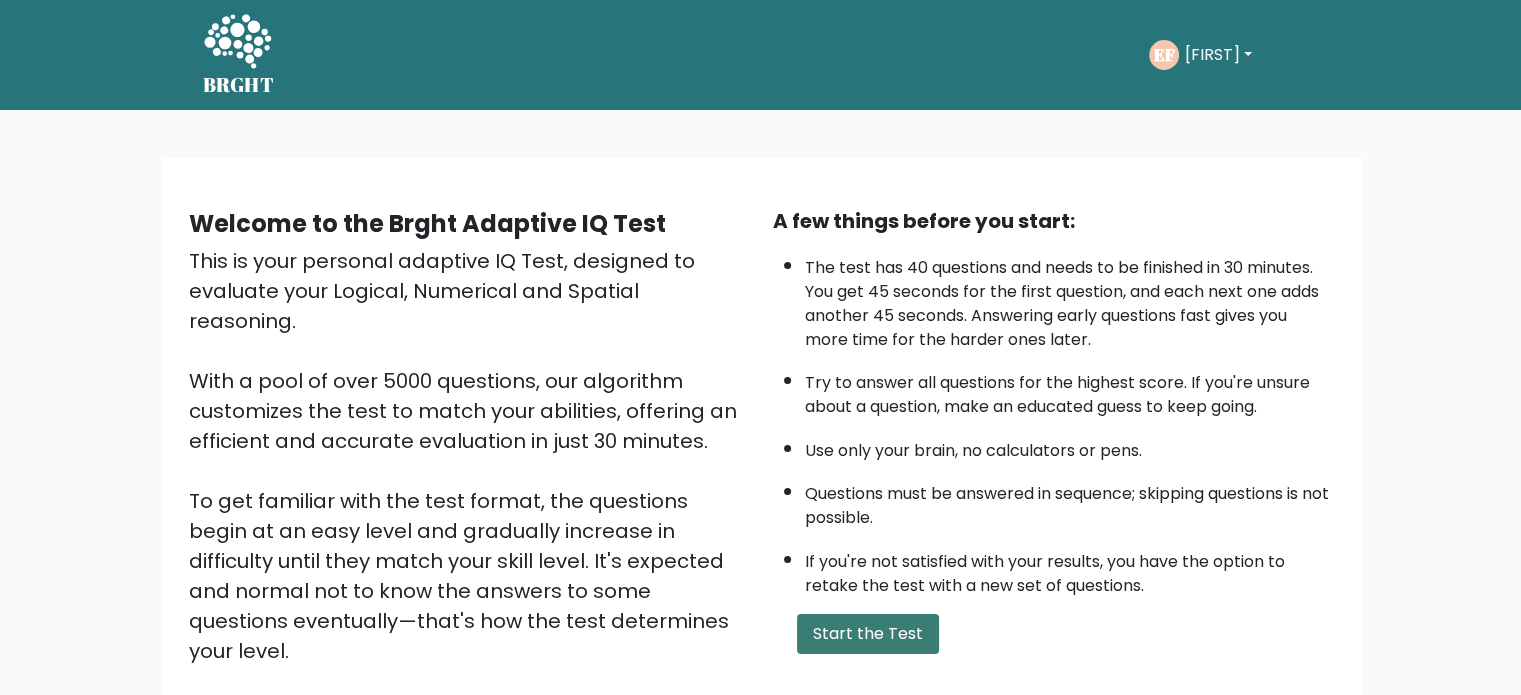 click on "Start the Test" at bounding box center [868, 634] 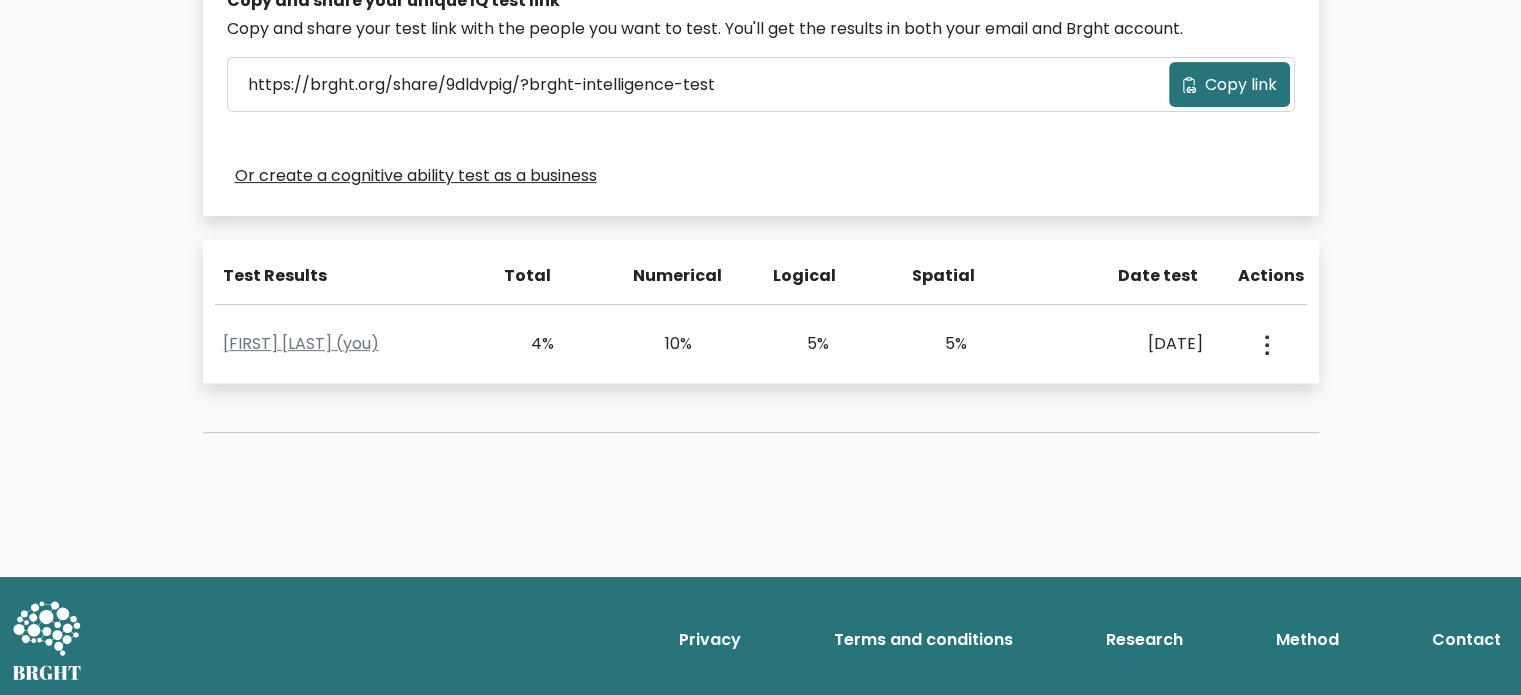 scroll, scrollTop: 669, scrollLeft: 0, axis: vertical 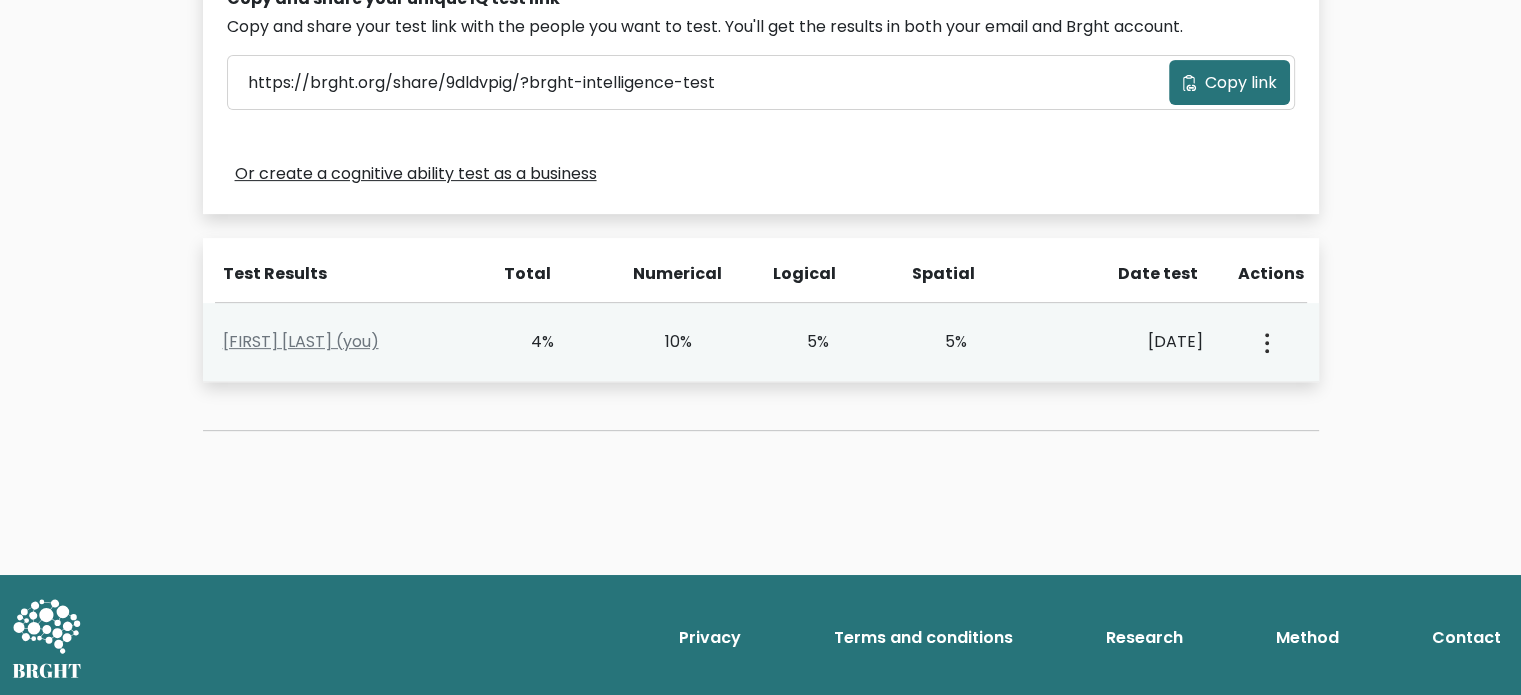 click on "View Profile" at bounding box center (1265, 342) 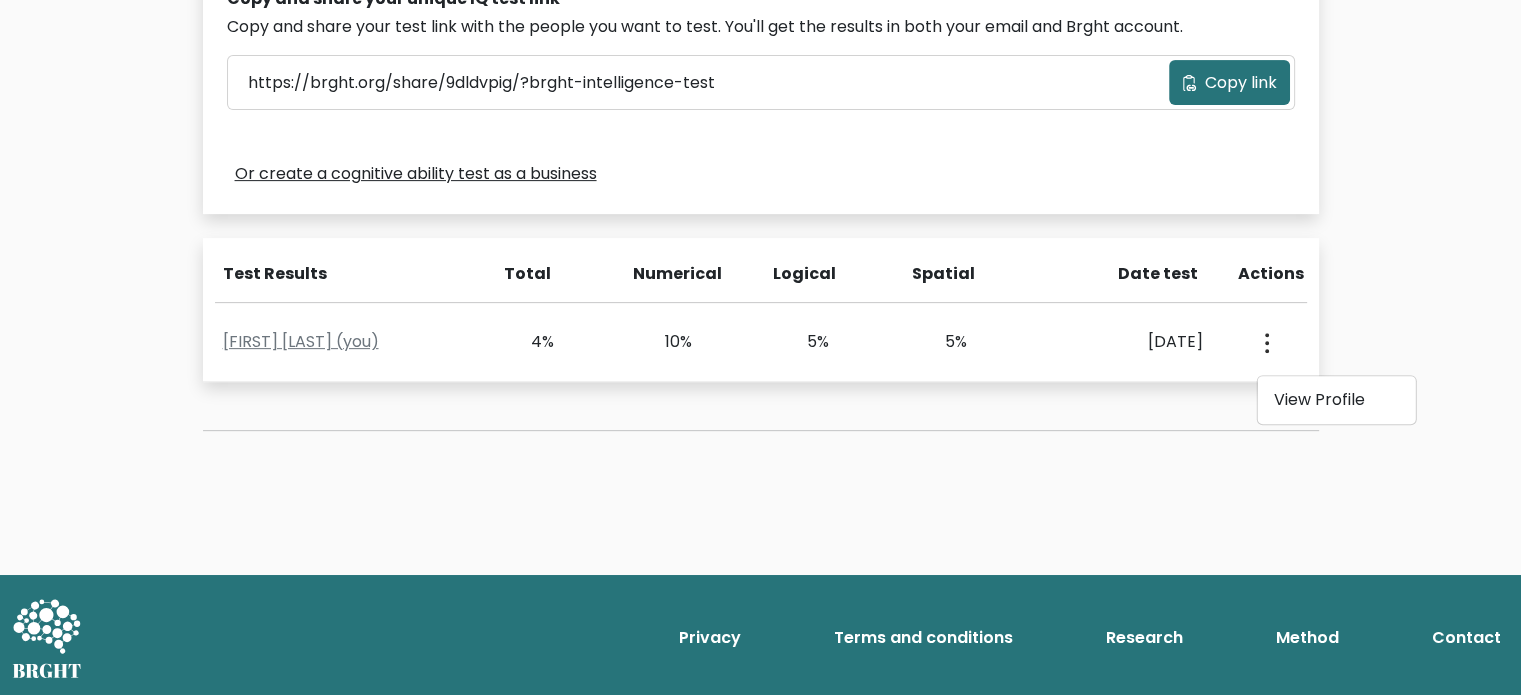 click on "Test the IQ of other people
40 questions
30 minutes
English
Create your unique IQ test link
Fill out the form below to create a unique link to your IQ test.
Emmie First name *" at bounding box center [760, 8] 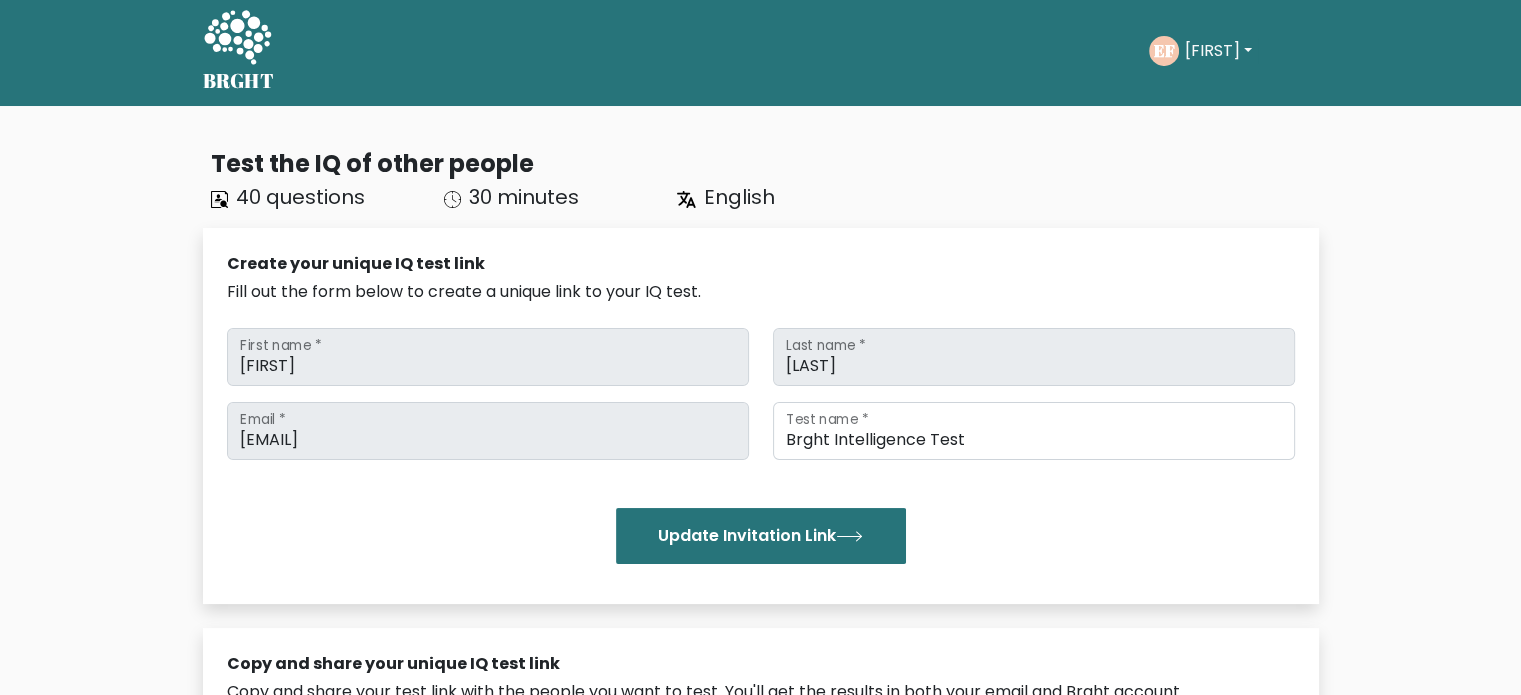 scroll, scrollTop: 0, scrollLeft: 0, axis: both 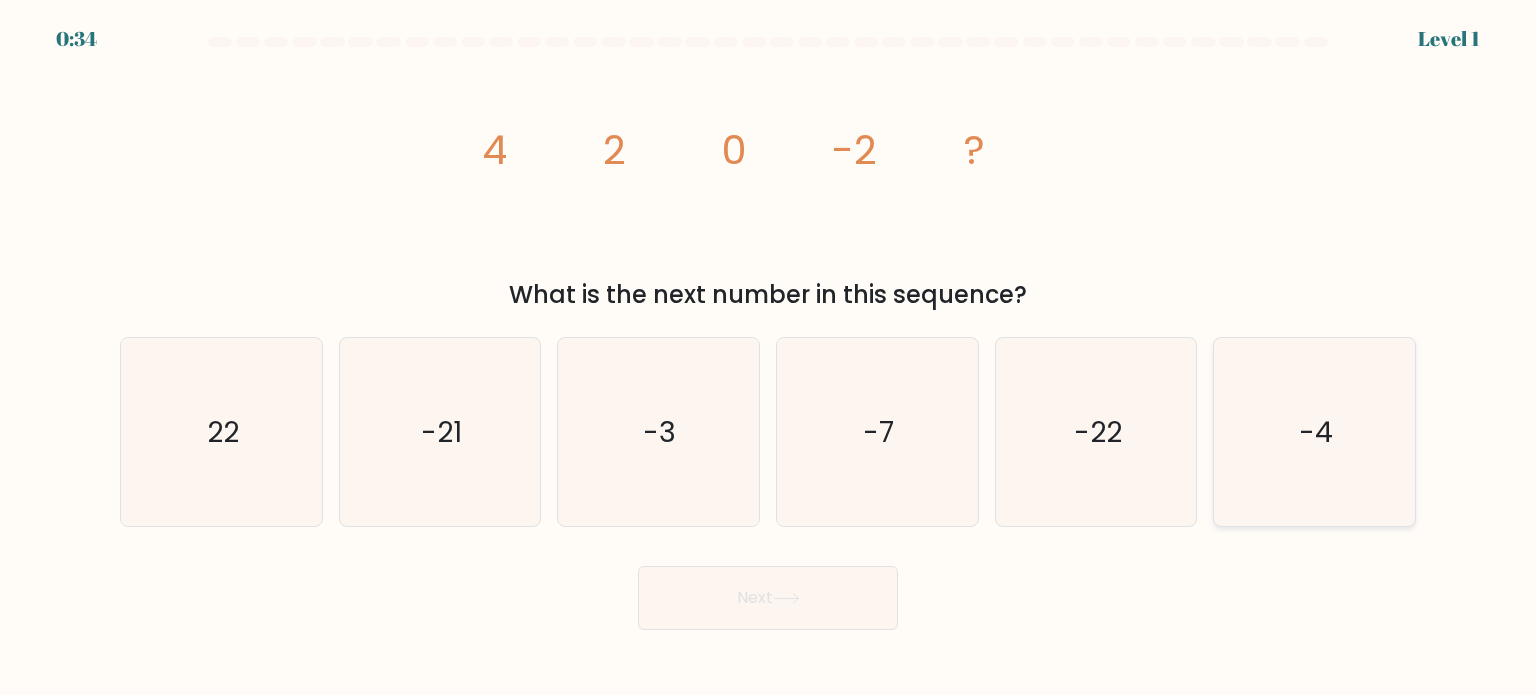 click on "-4" 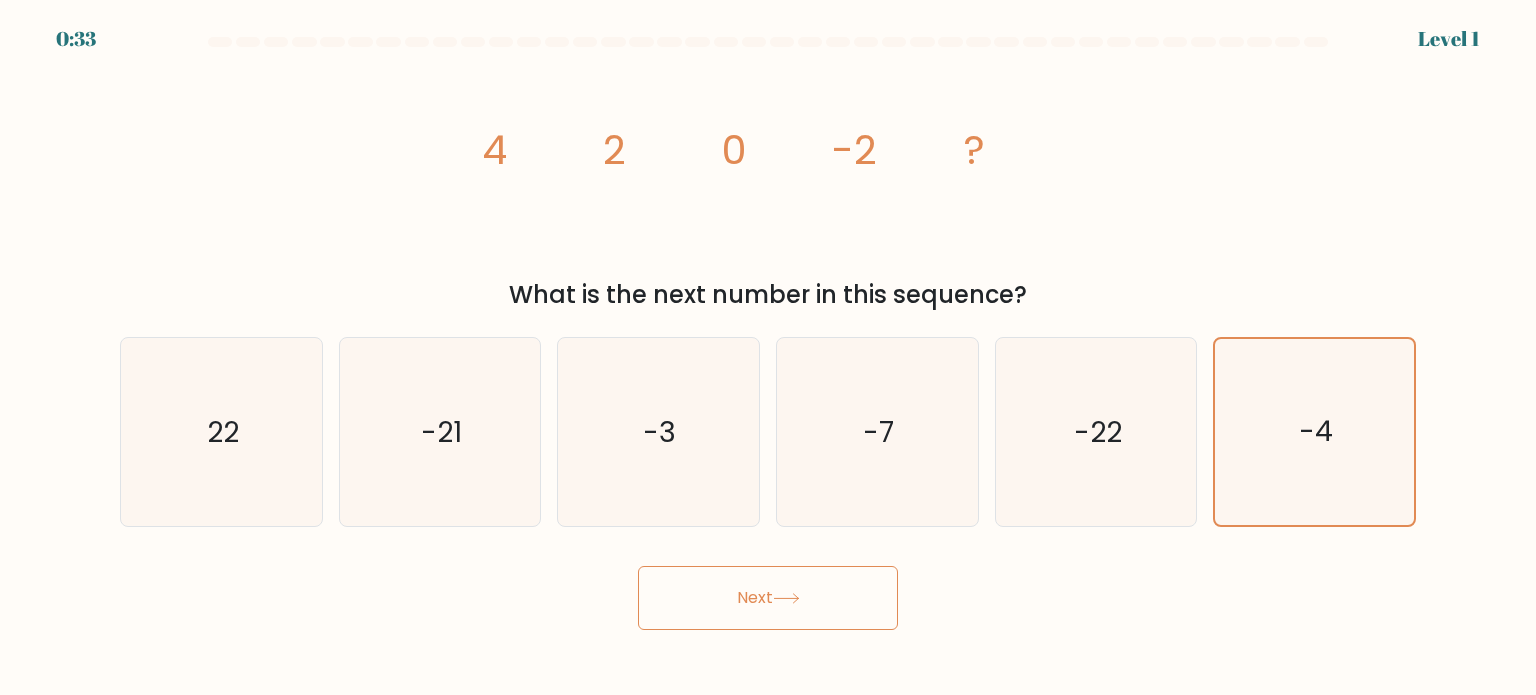 click on "Next" at bounding box center [768, 598] 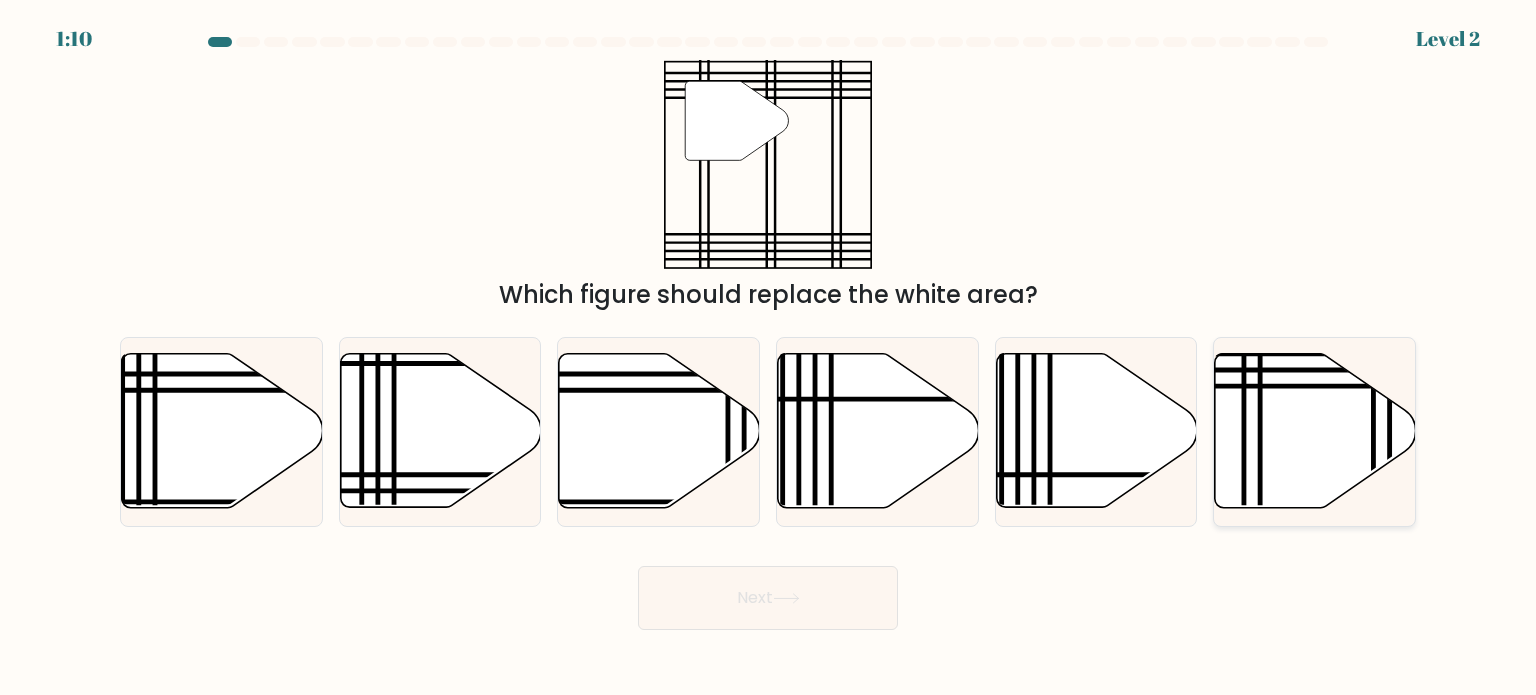 click 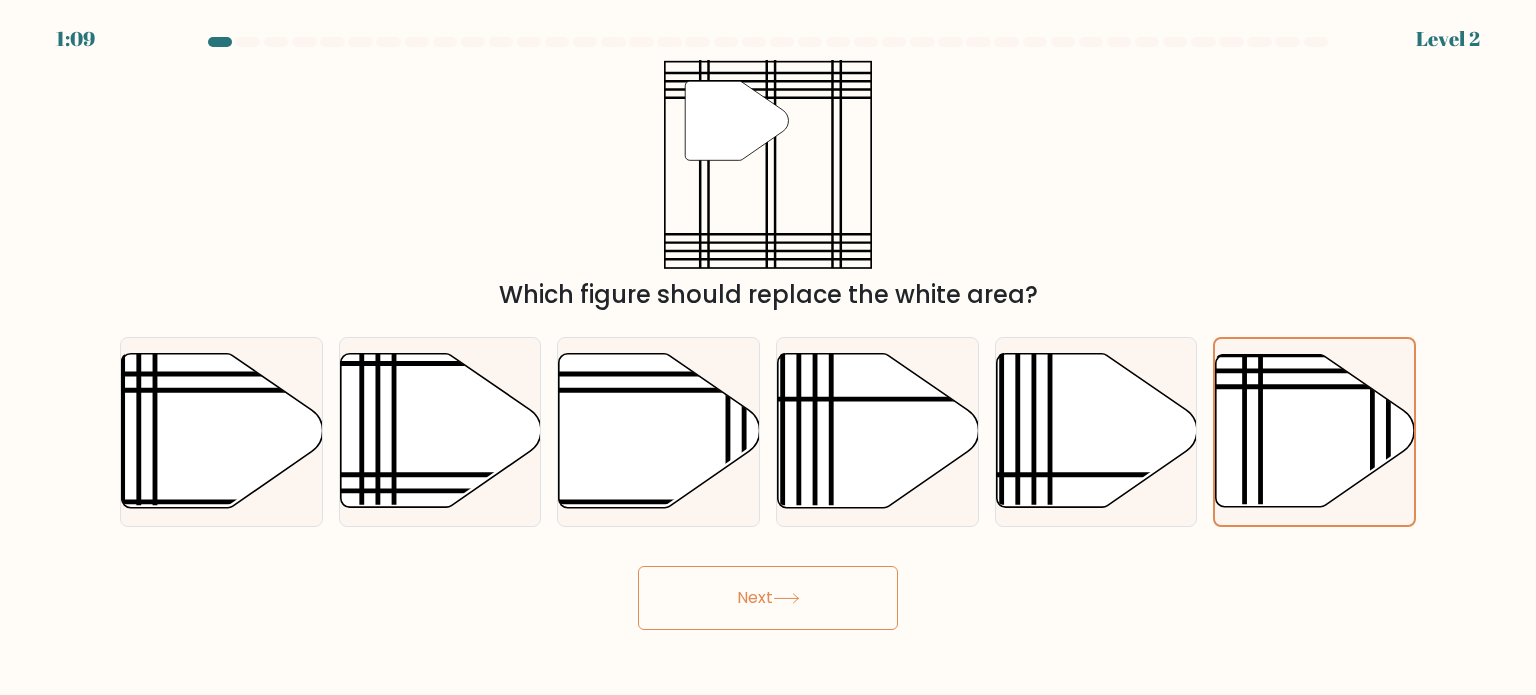 click 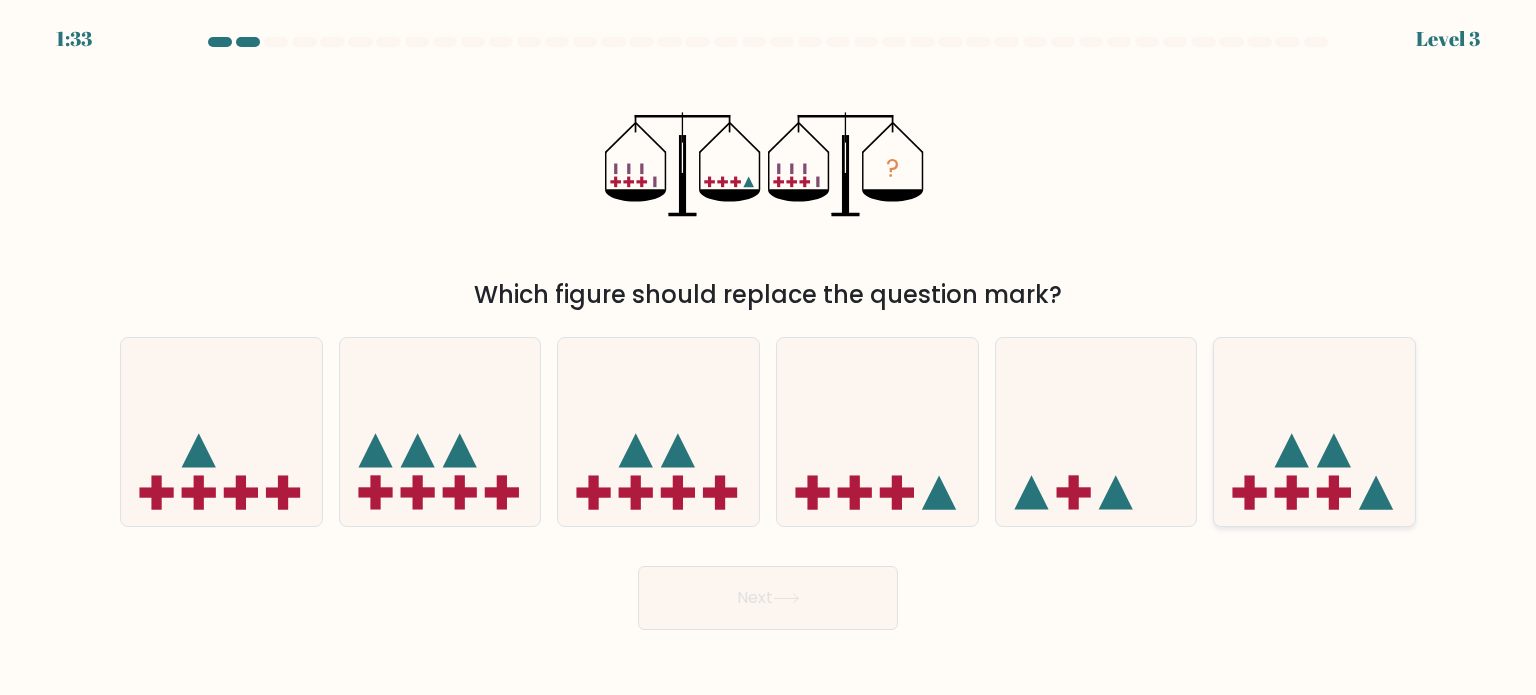 click 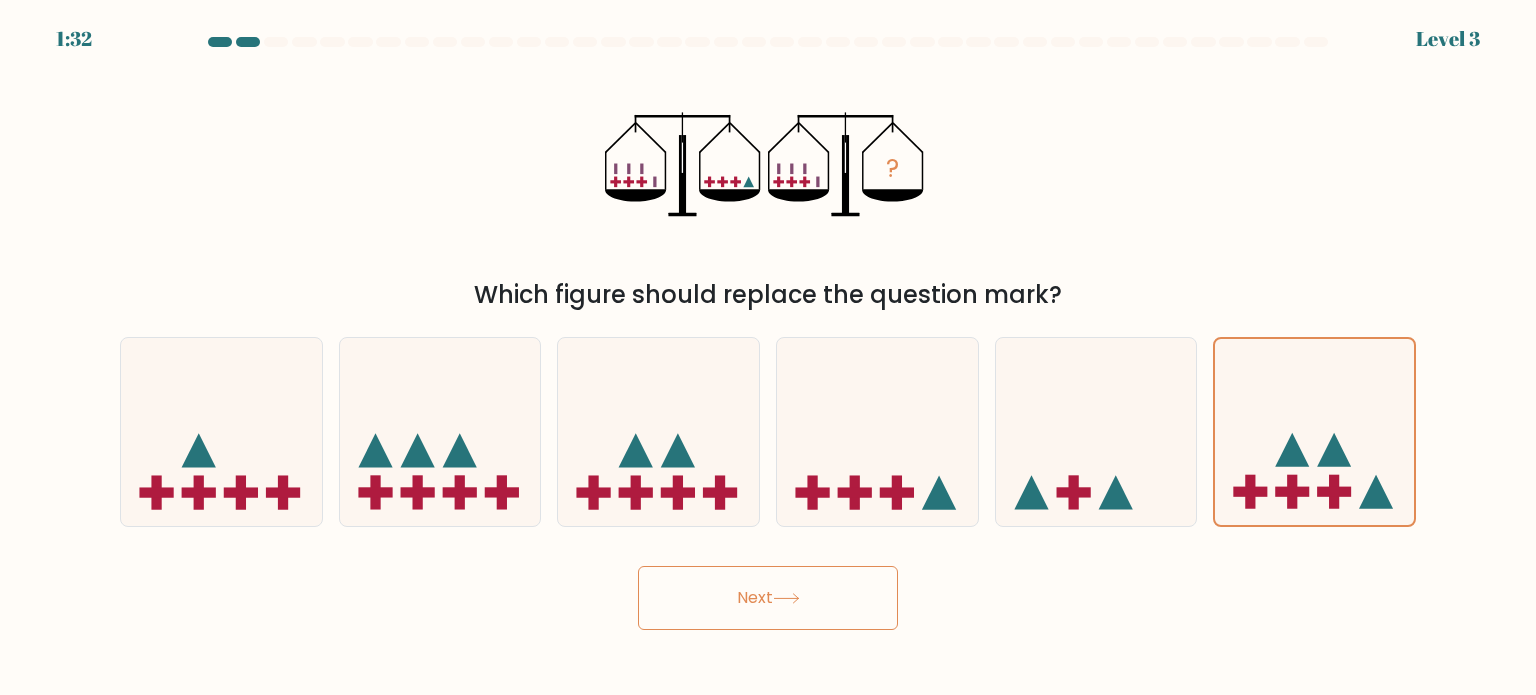 click 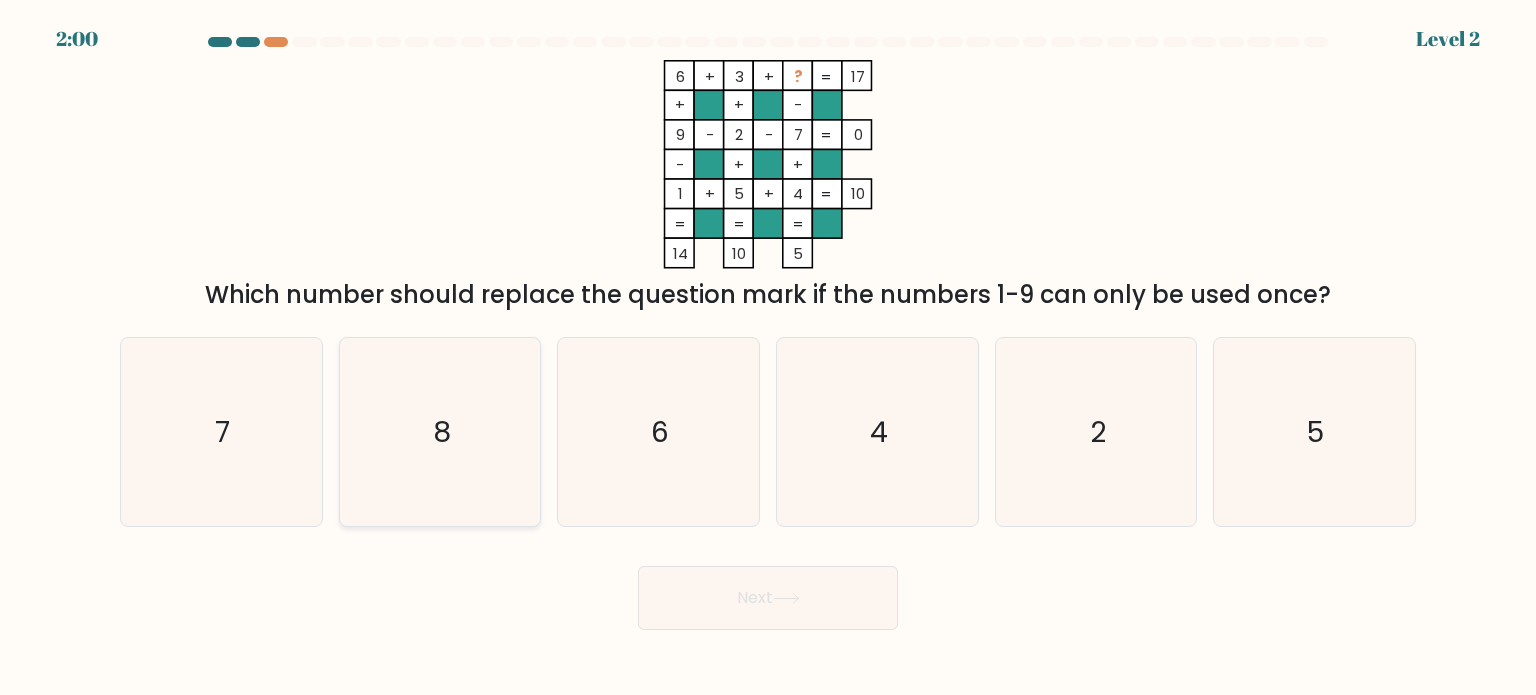 click on "8" 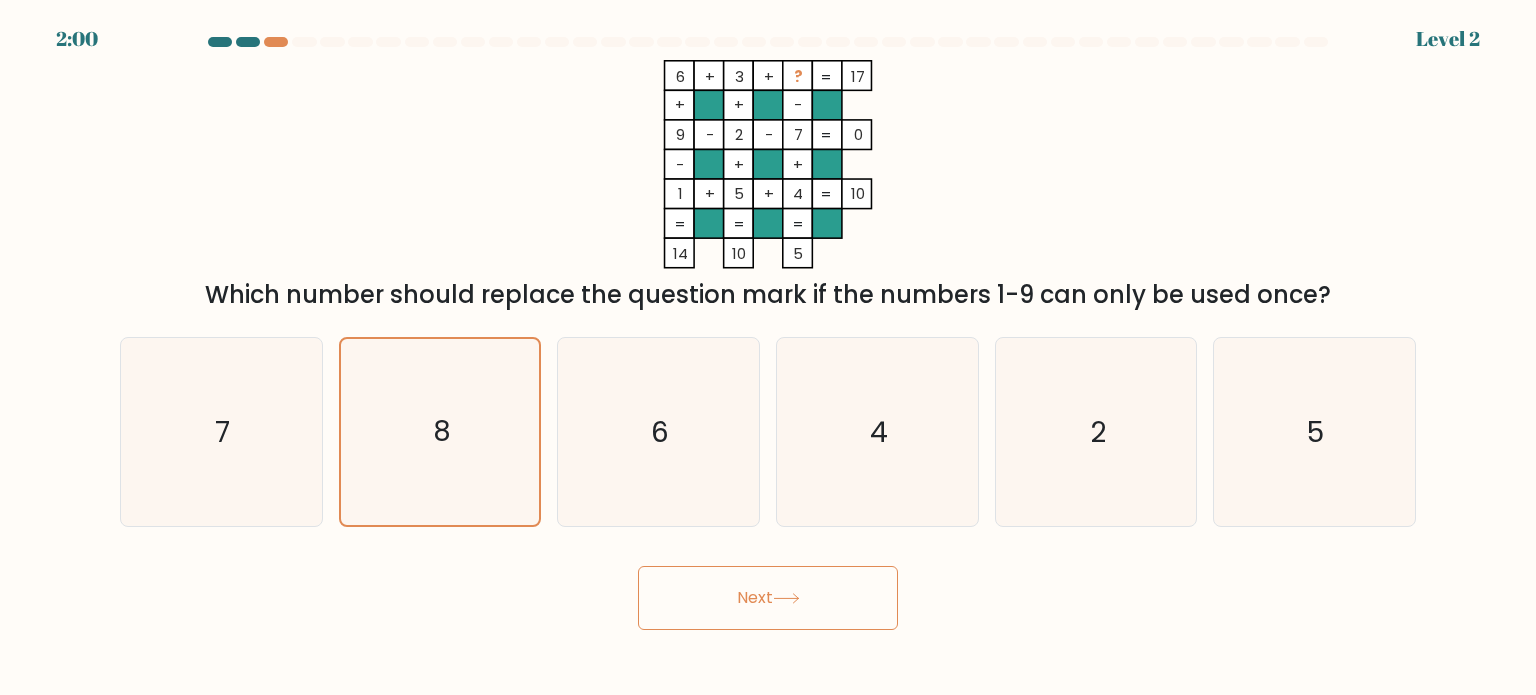 click on "Next" at bounding box center (768, 598) 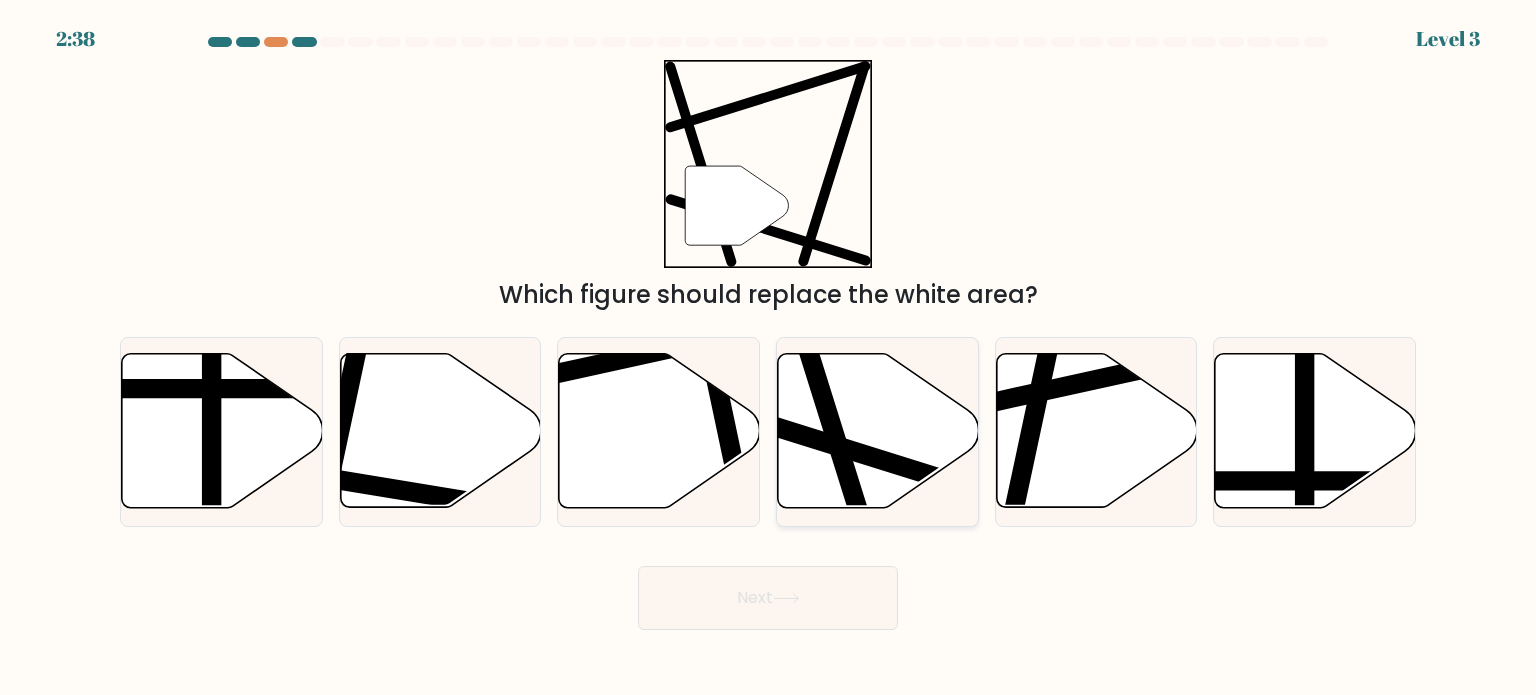 click 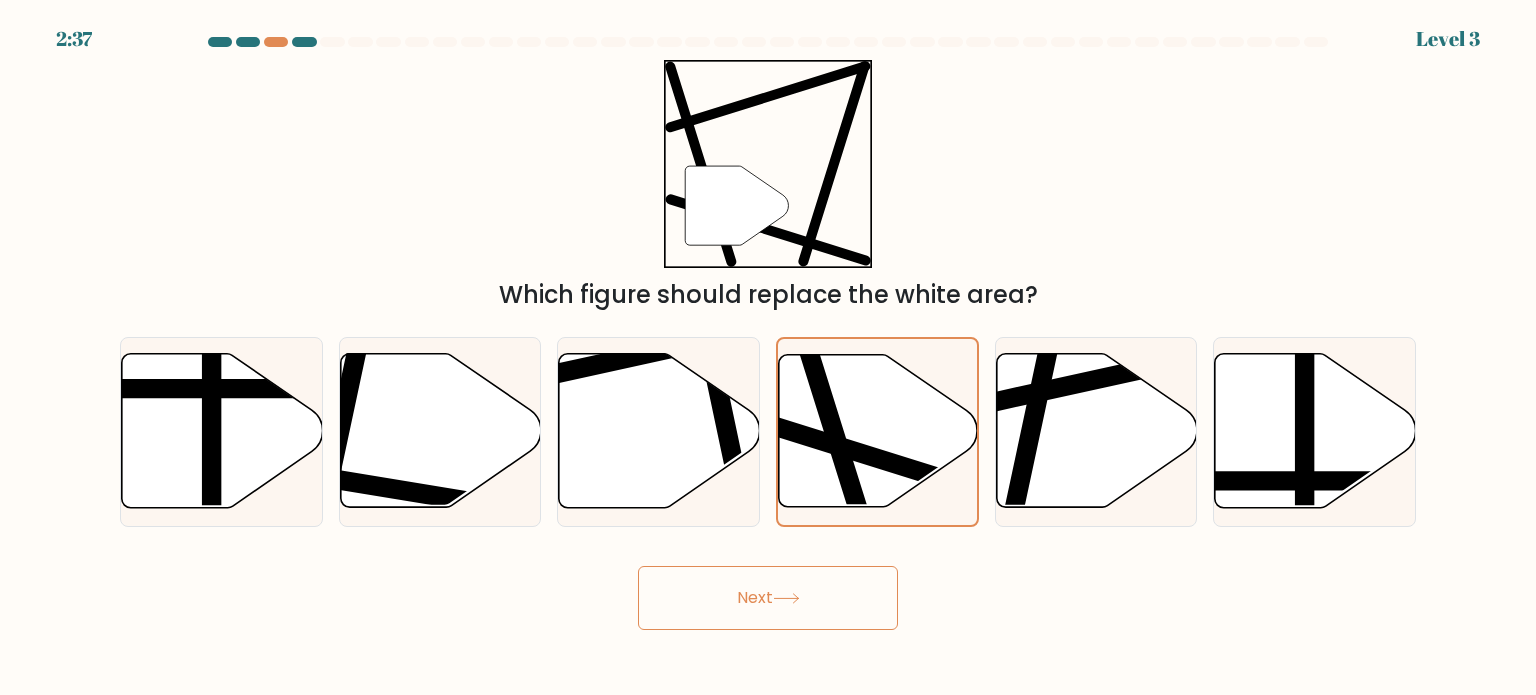 click on "Next" at bounding box center [768, 598] 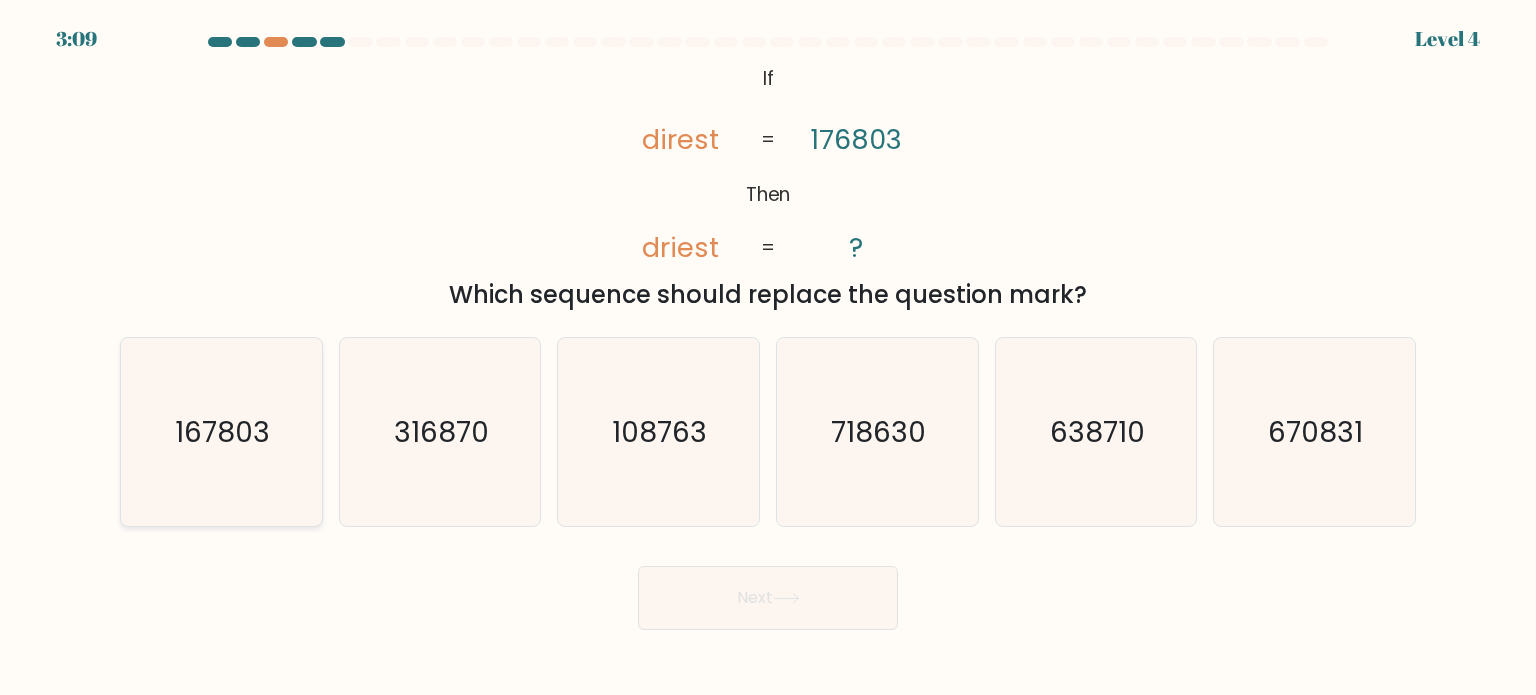 click on "167803" 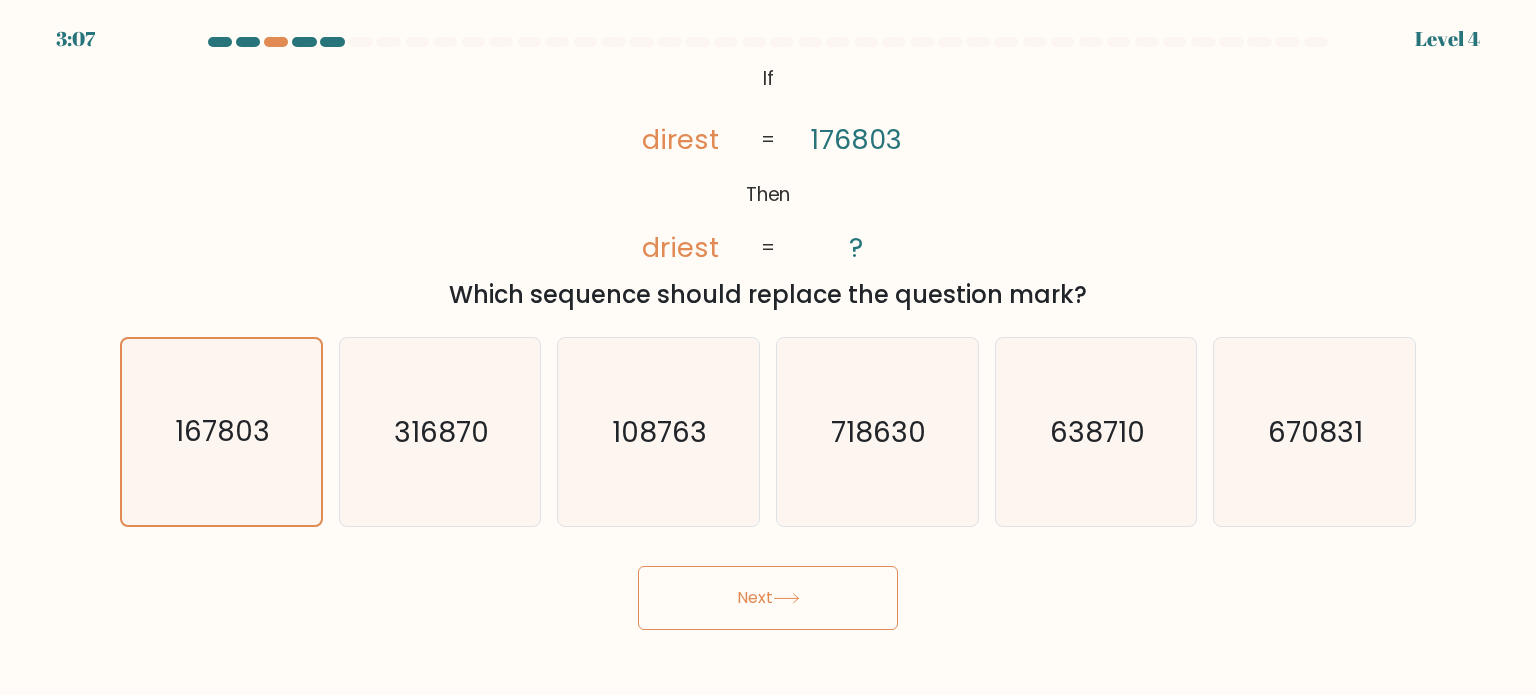 click on "Next" at bounding box center (768, 598) 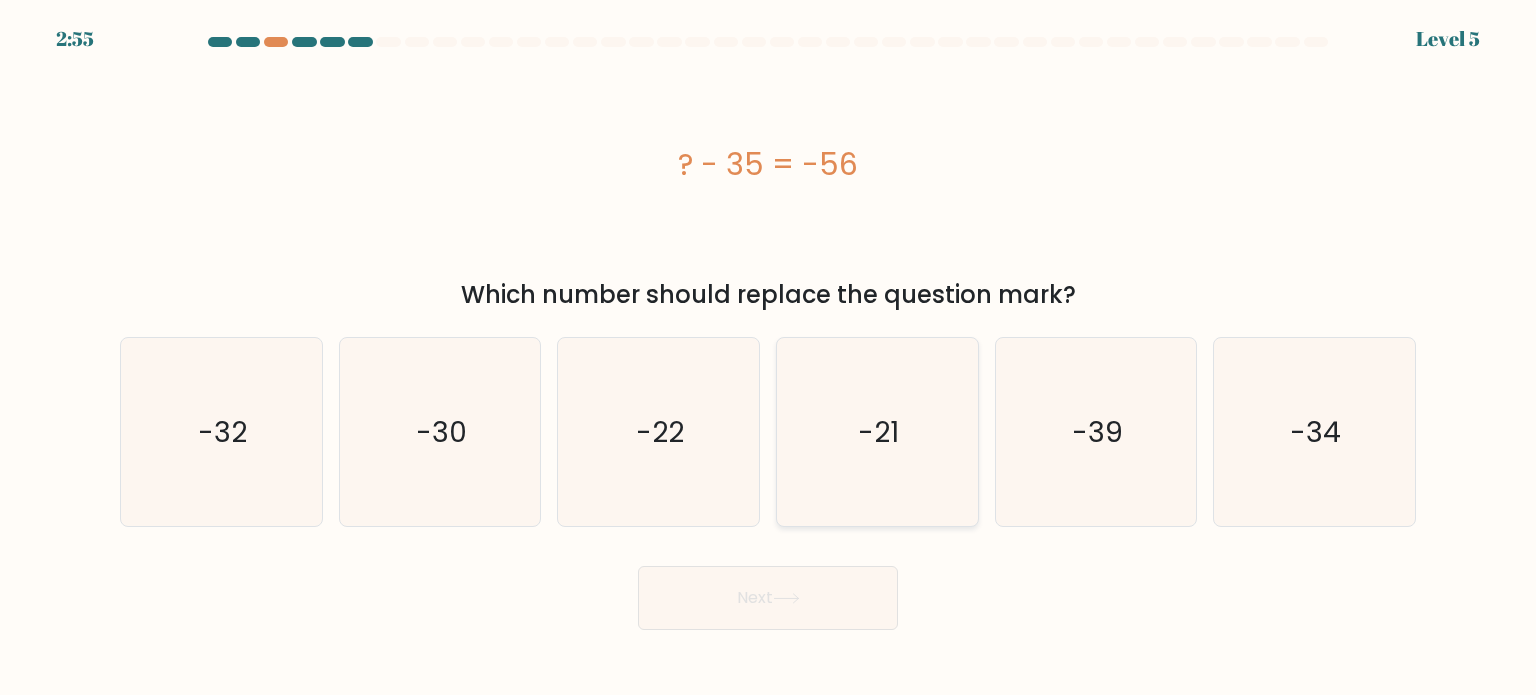 click on "-21" 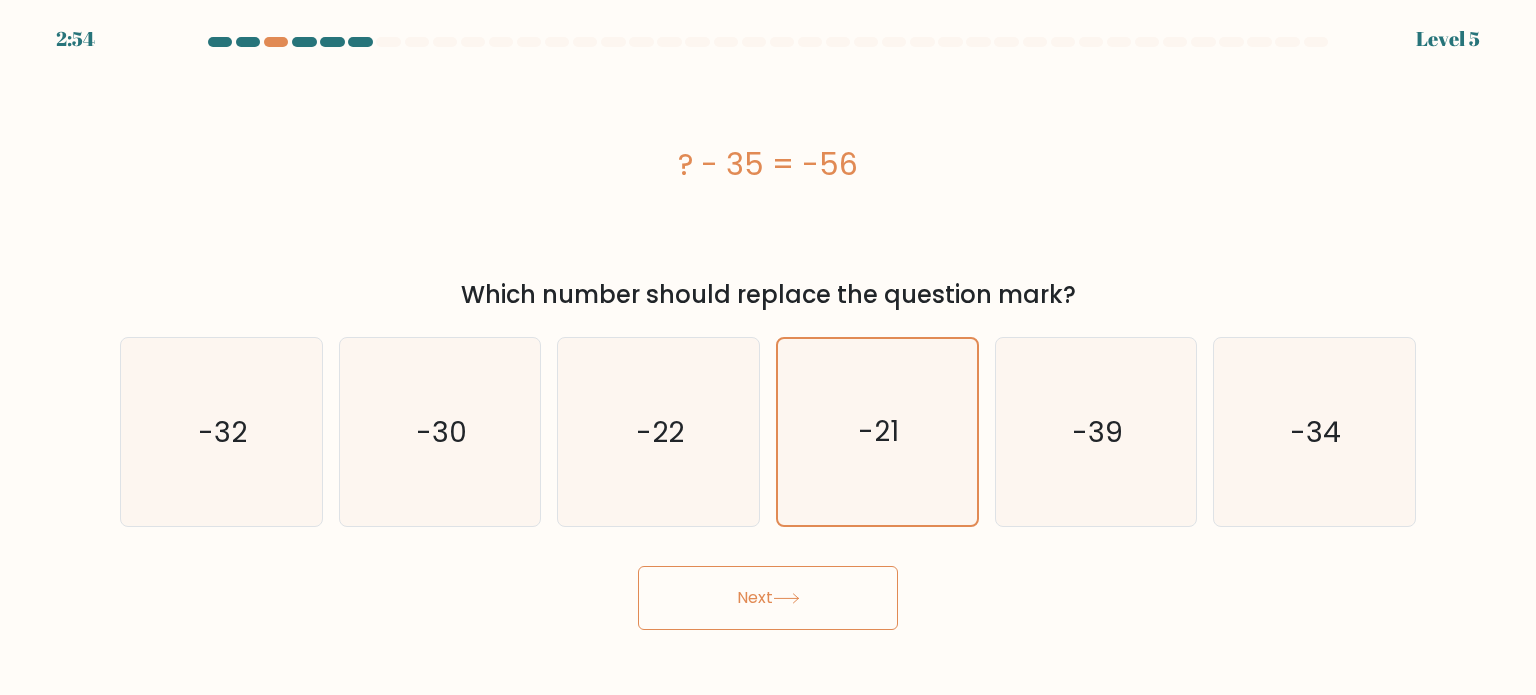 click on "Next" at bounding box center [768, 598] 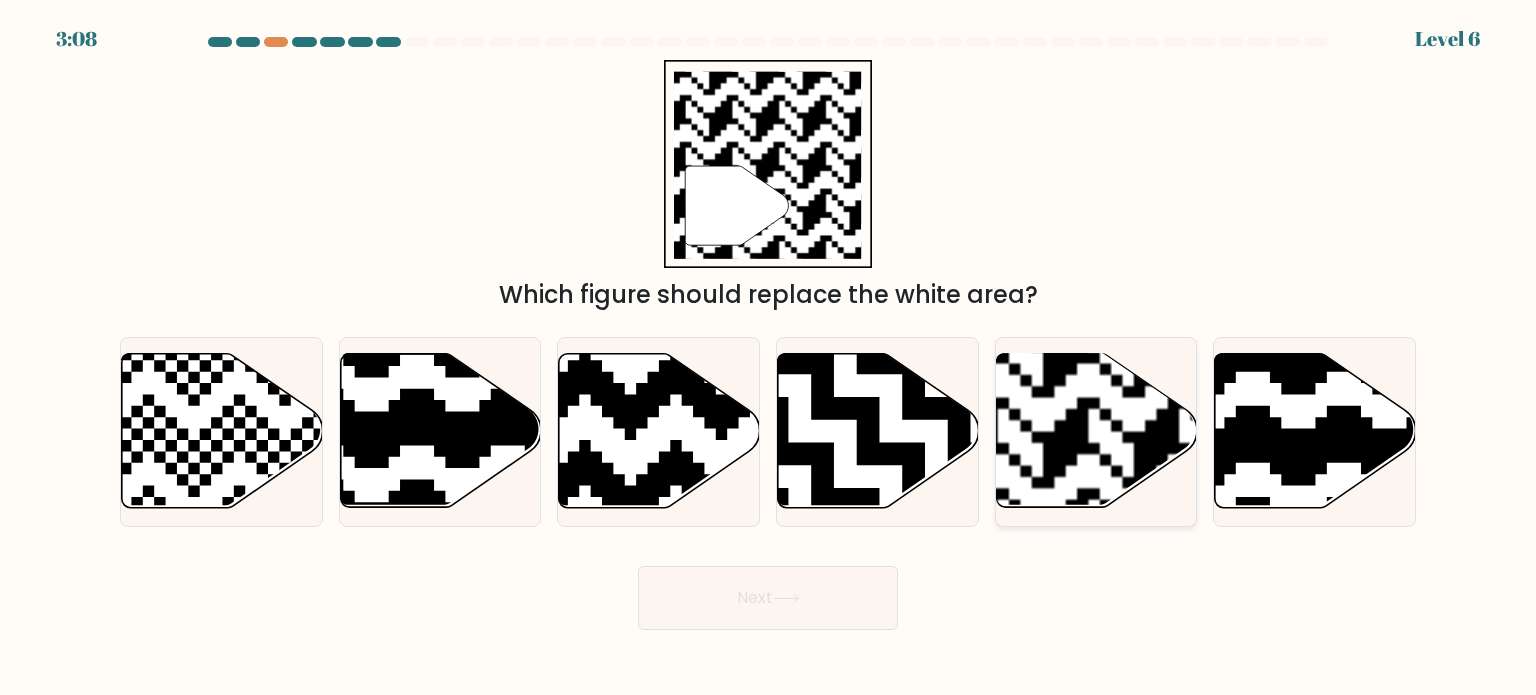 click 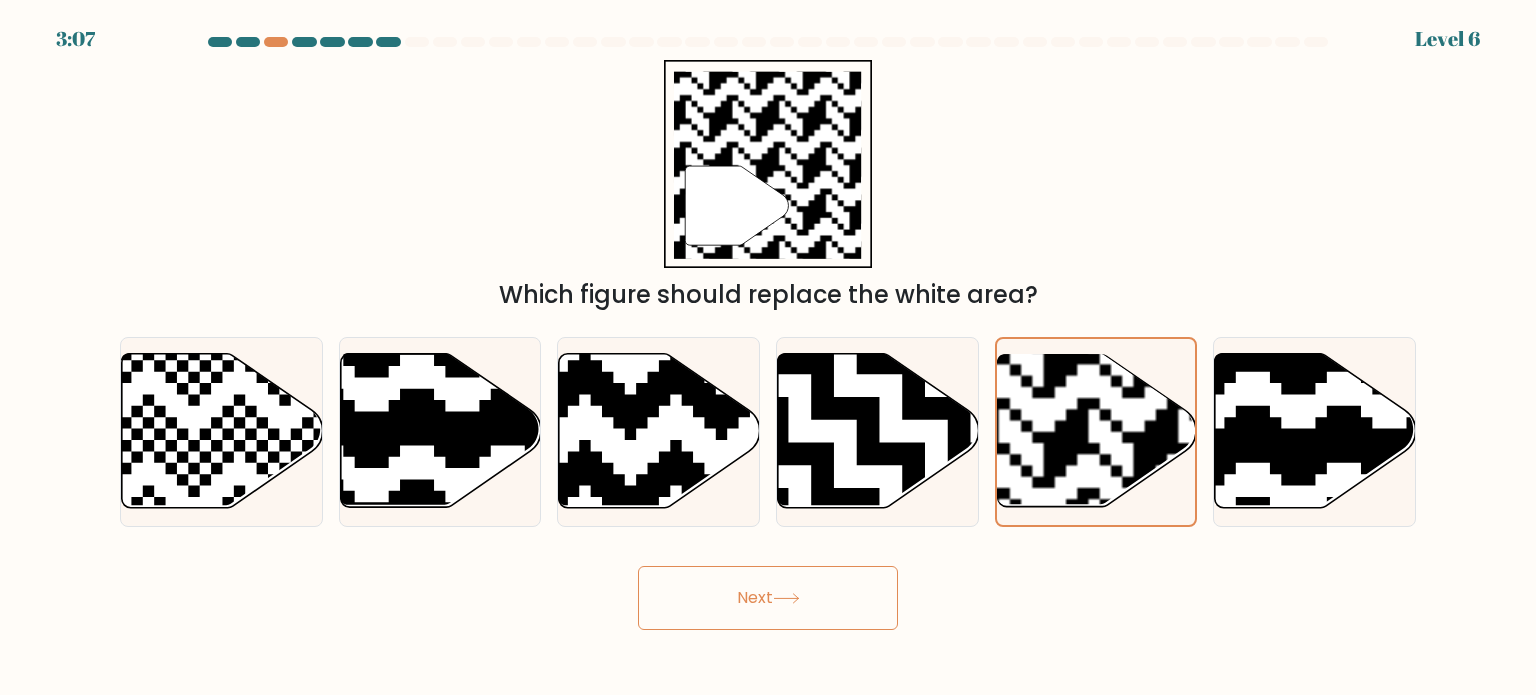 click on "Next" at bounding box center [768, 598] 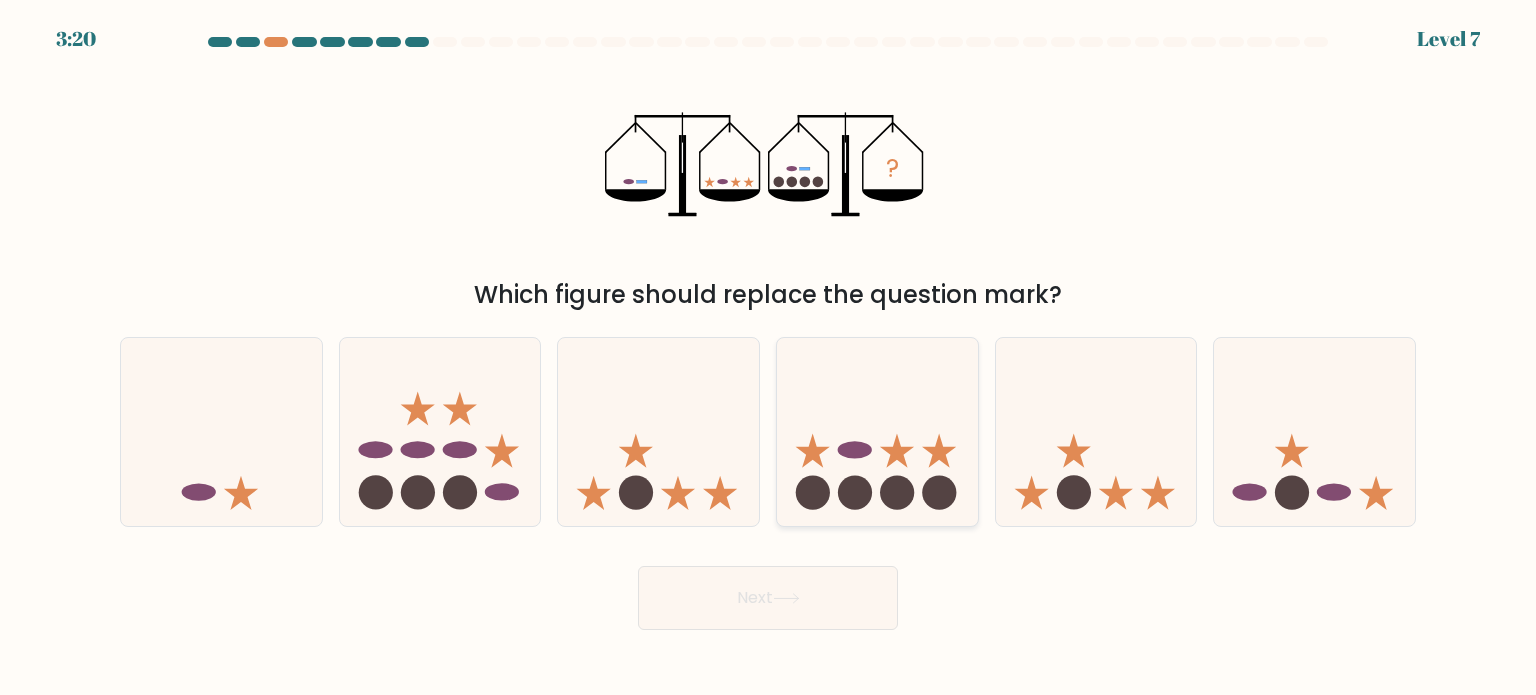 click 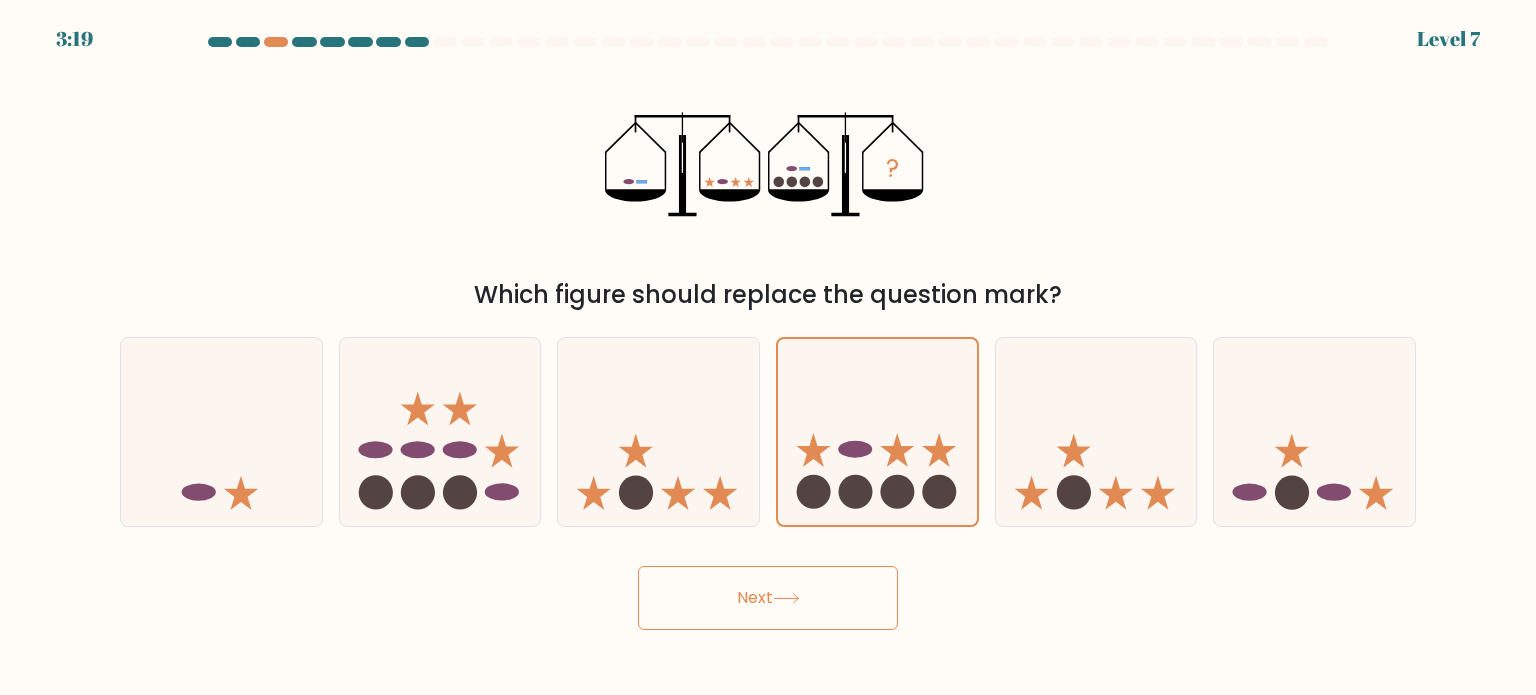 click 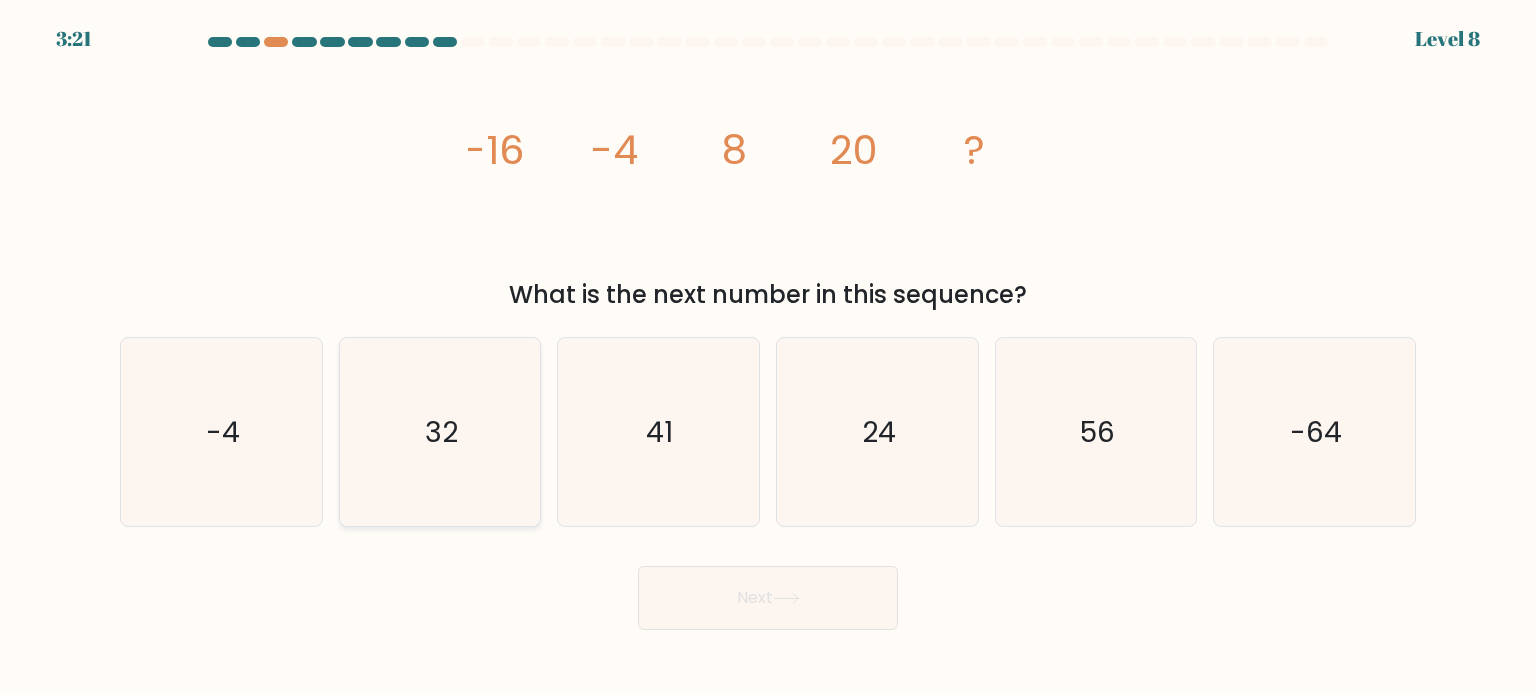 click on "32" 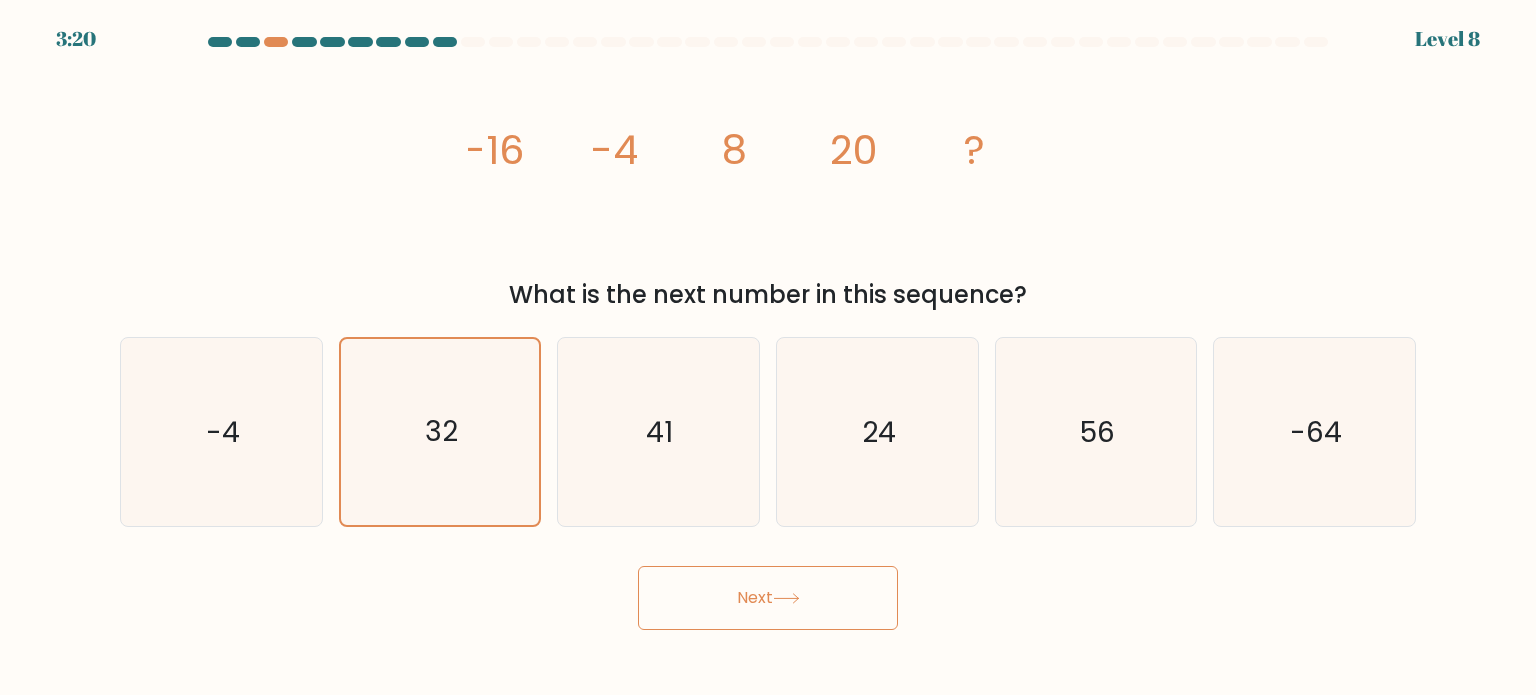 click on "Next" at bounding box center [768, 598] 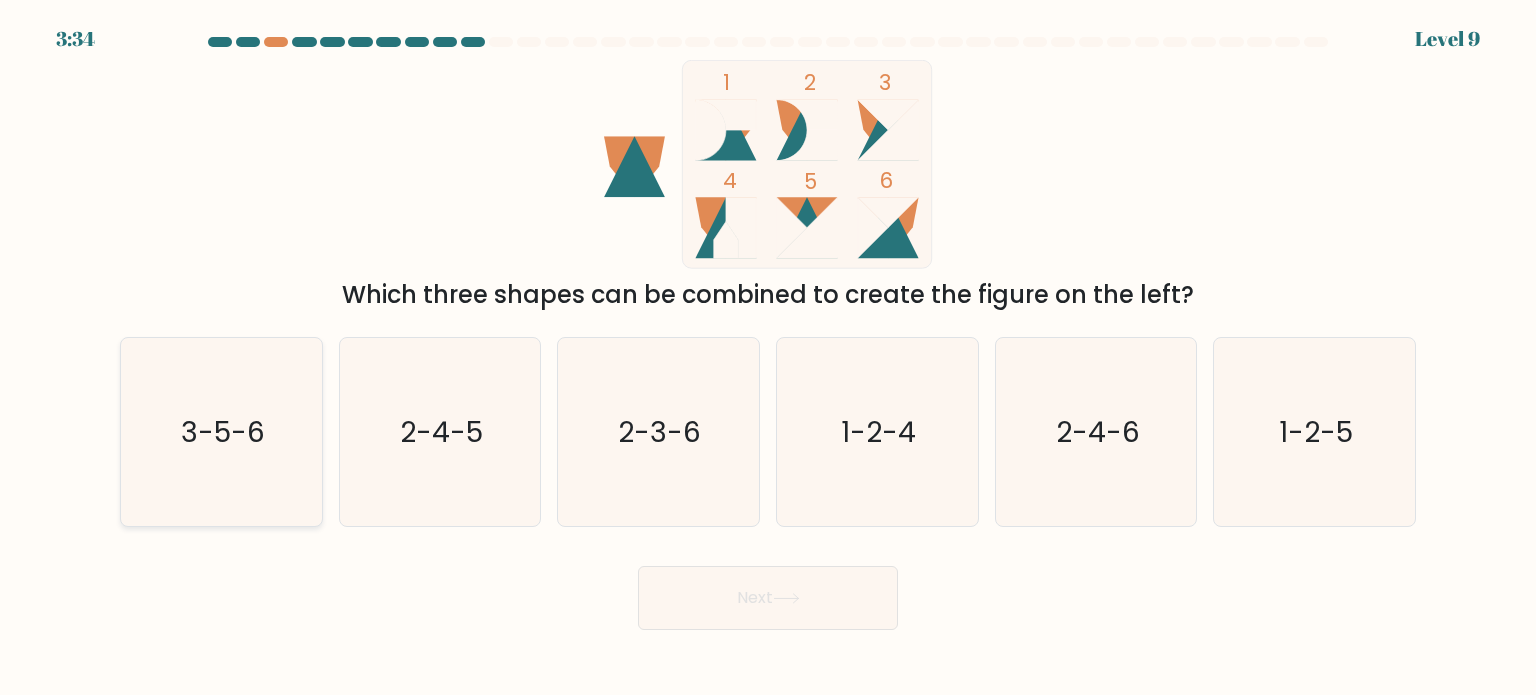 click on "3-5-6" 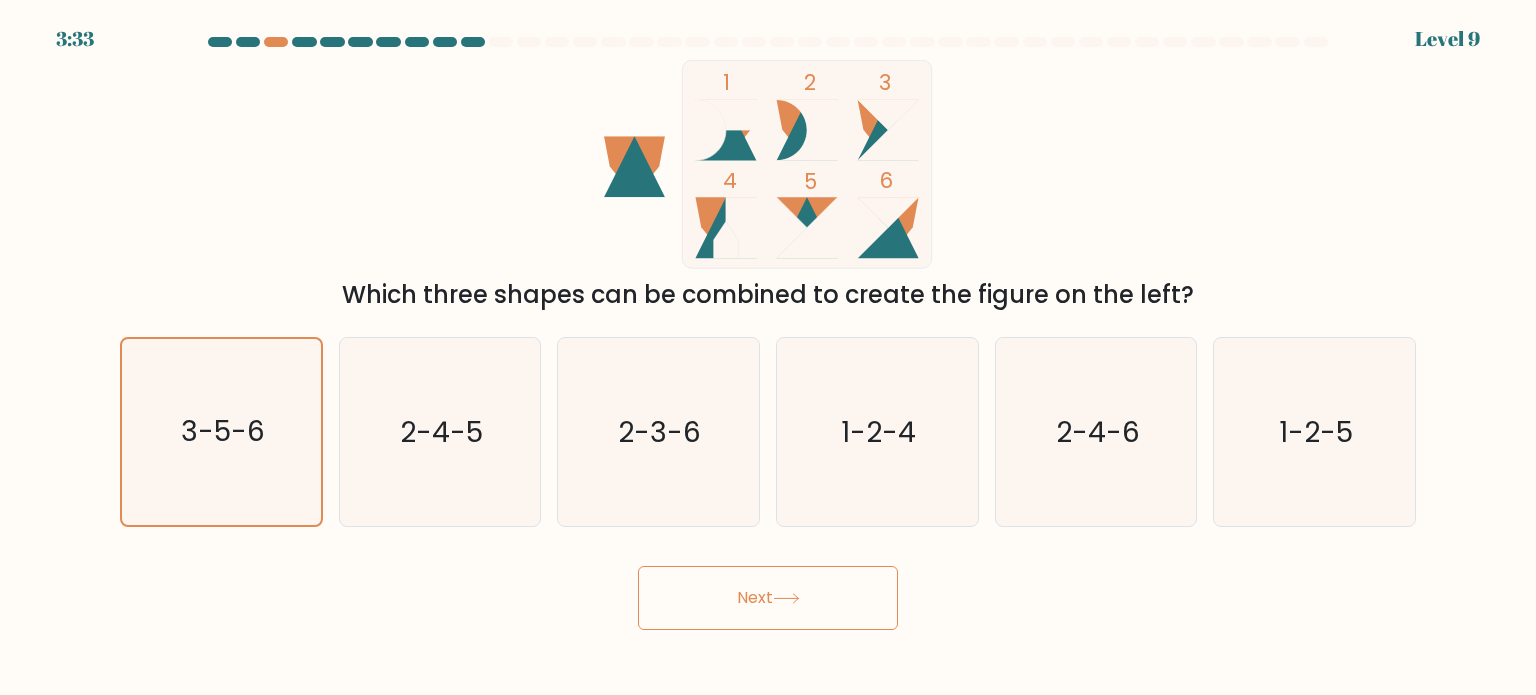 click on "Next" at bounding box center [768, 598] 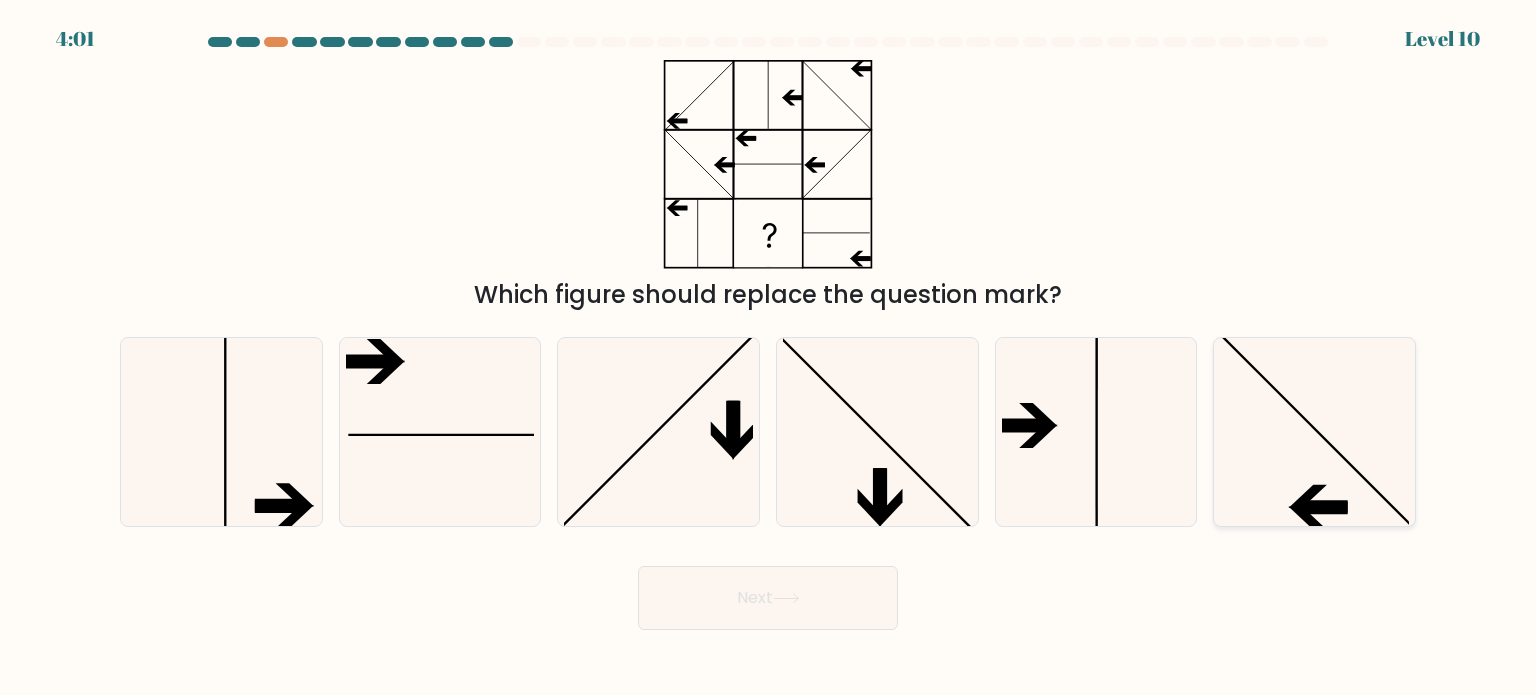click 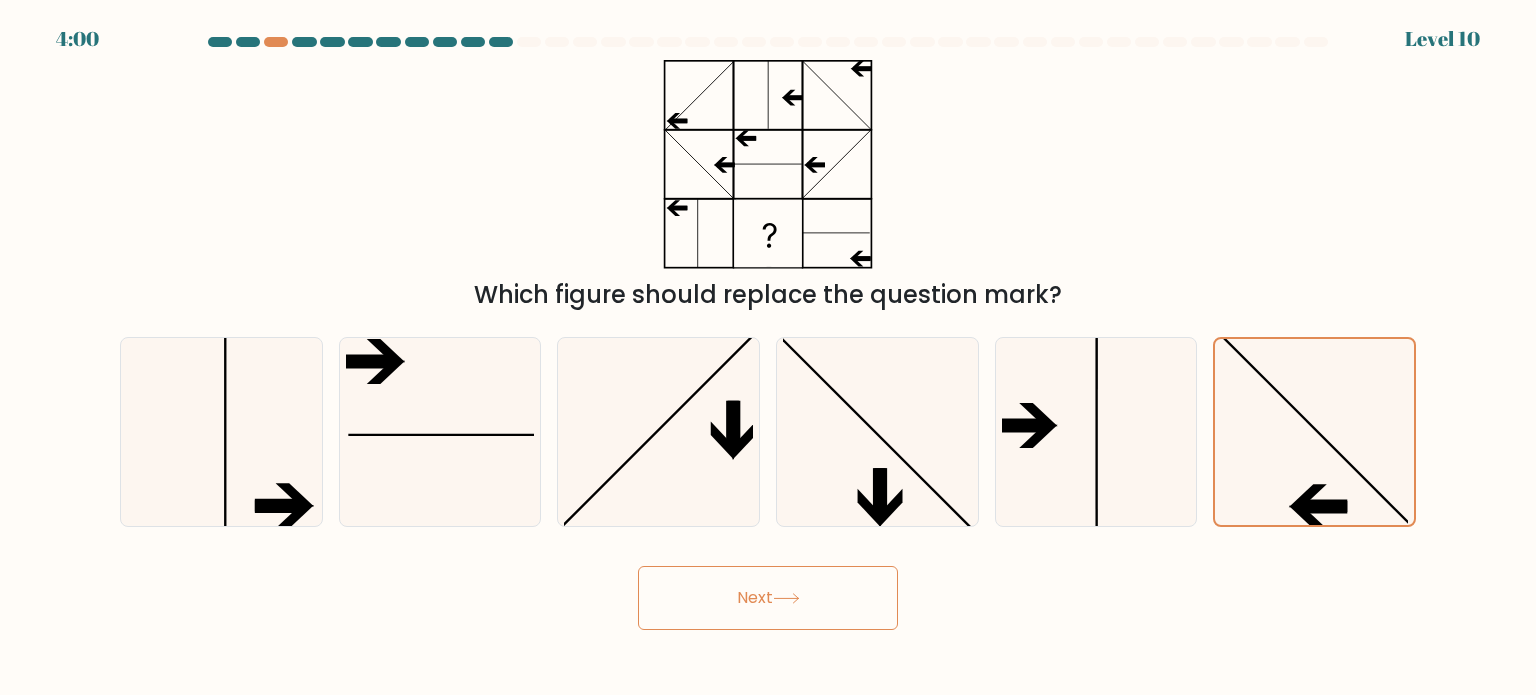 click 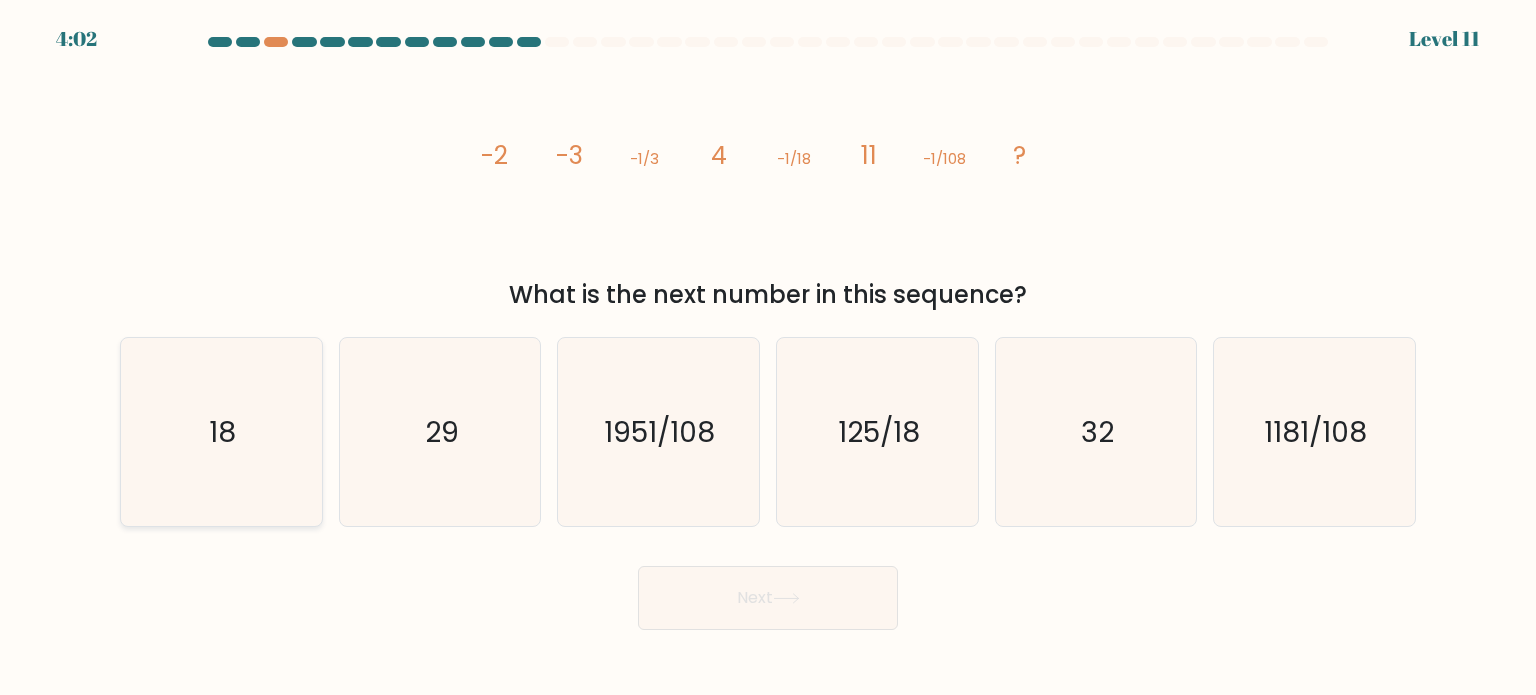 click on "18" 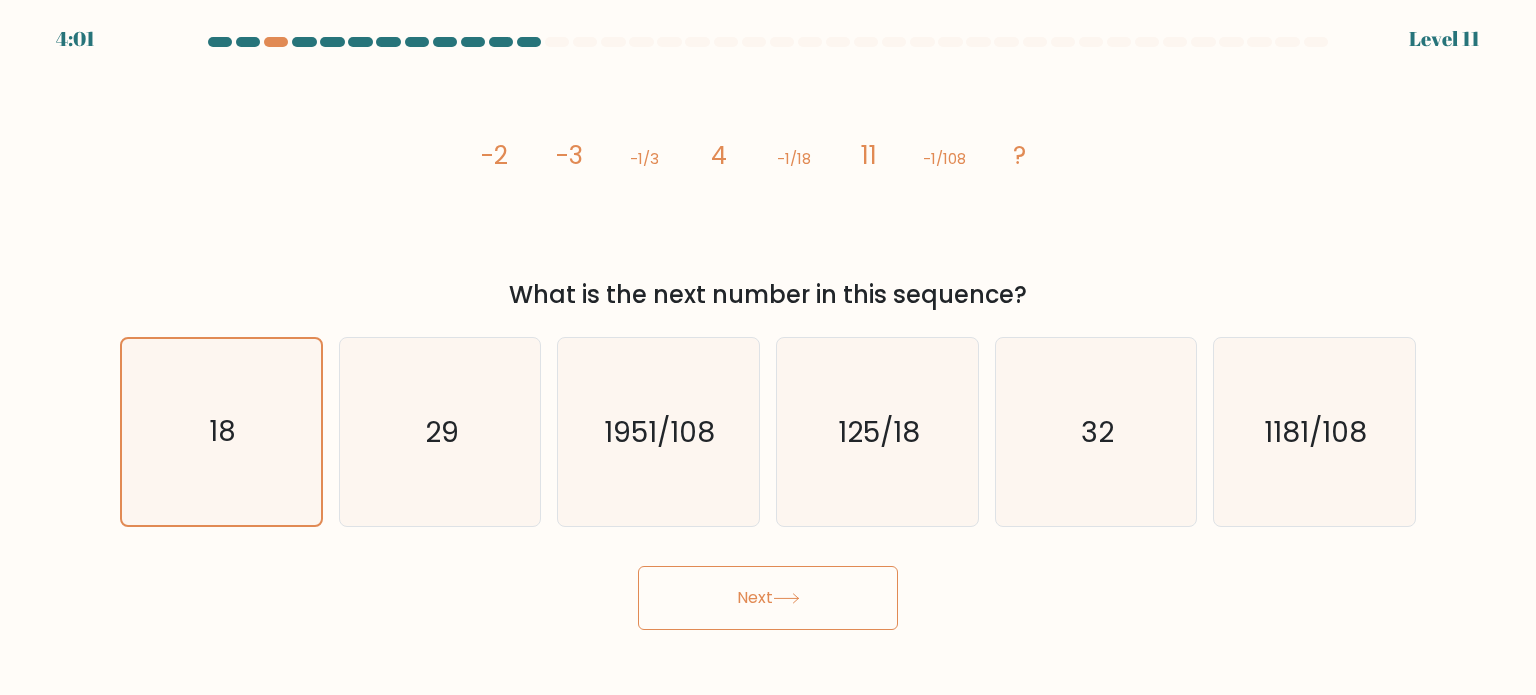 click on "Next" at bounding box center [768, 598] 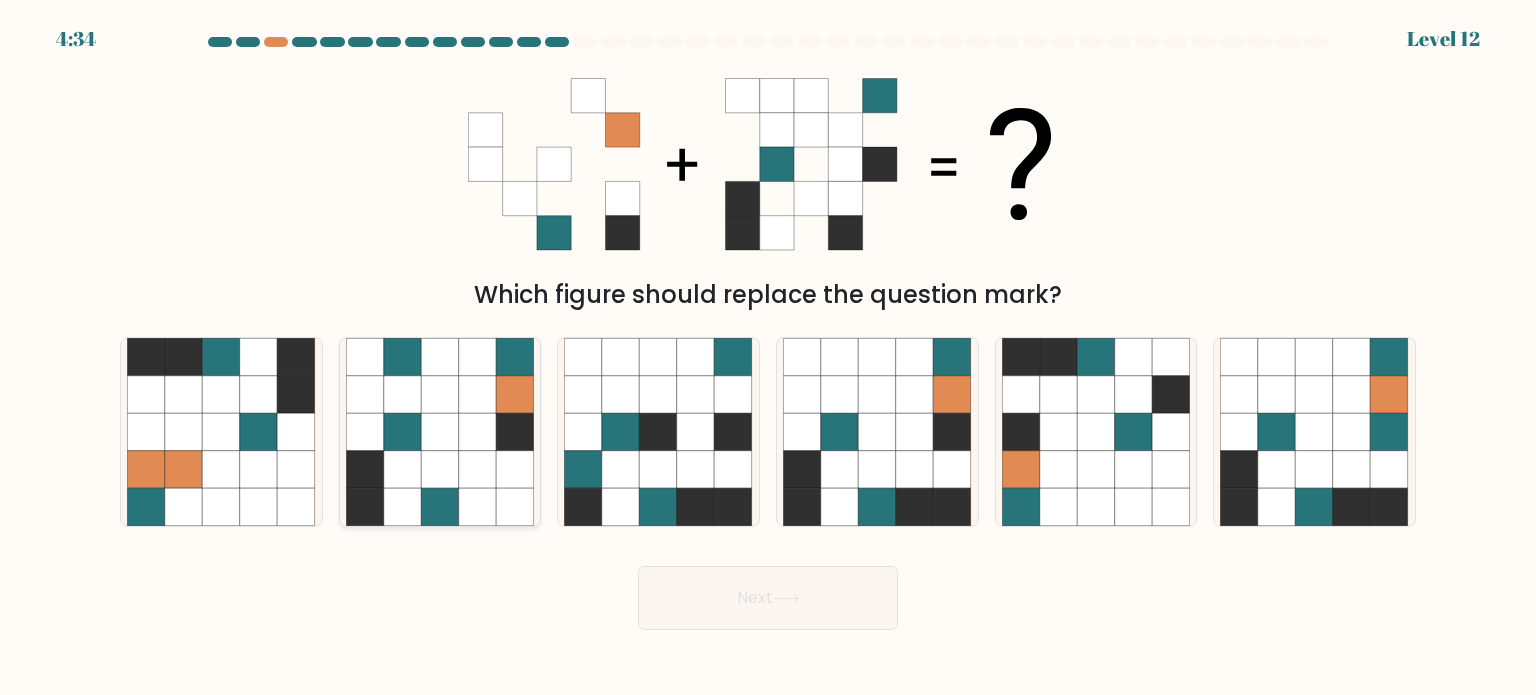 click 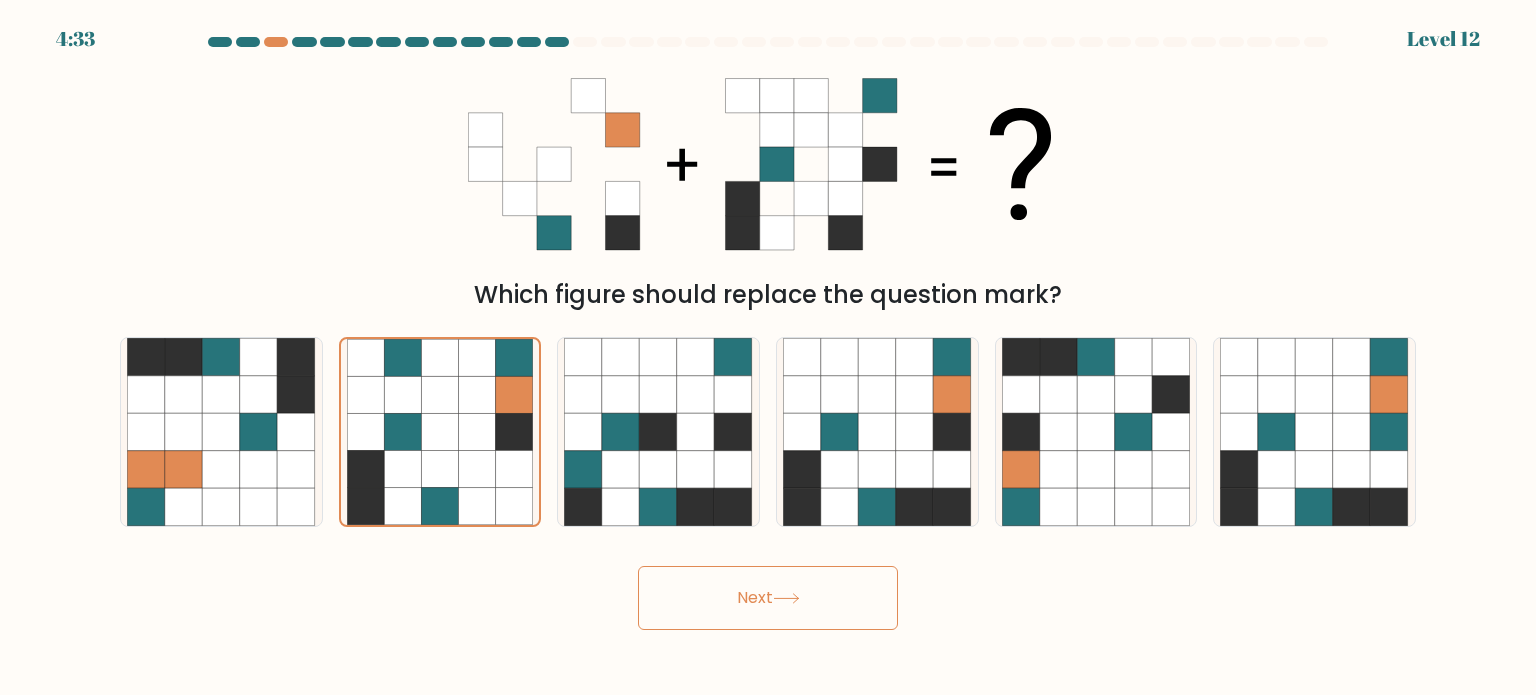 click on "Next" at bounding box center [768, 598] 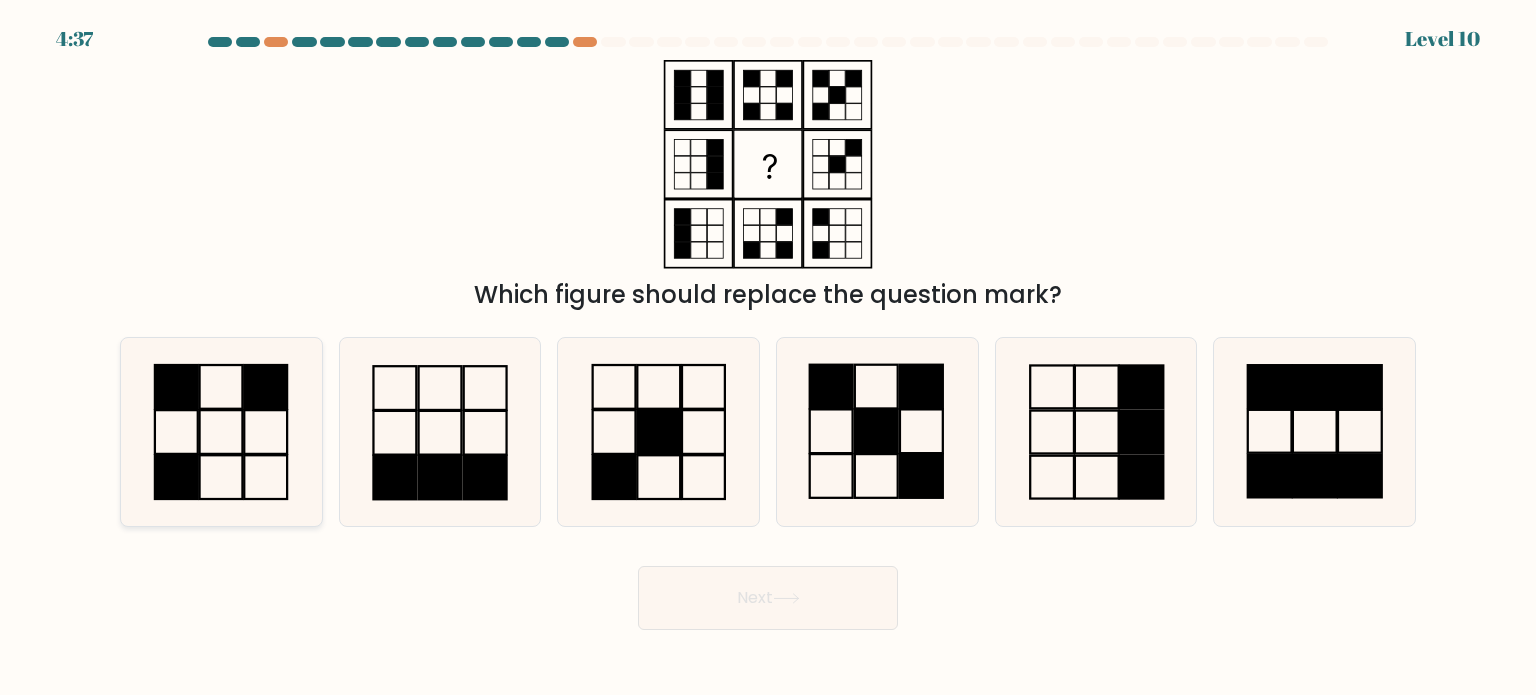 click 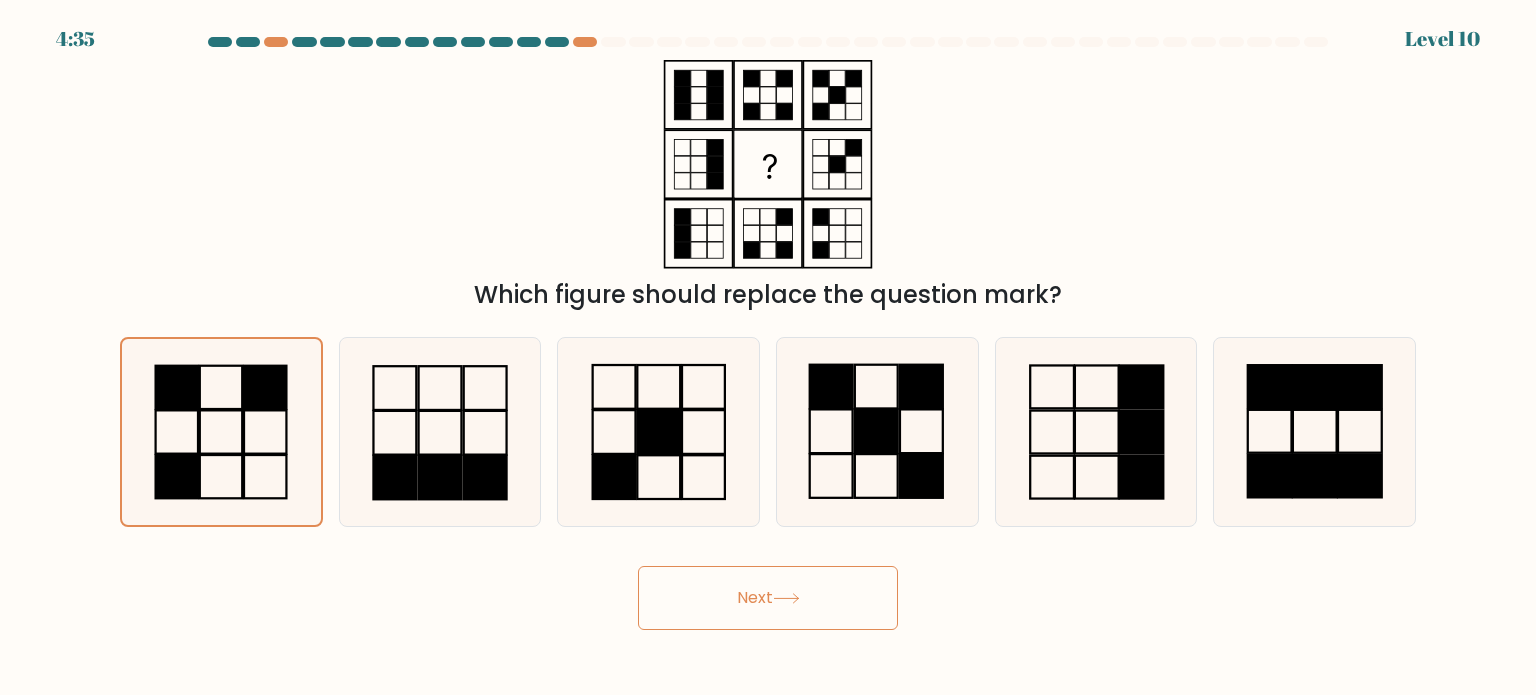 click on "Next" at bounding box center (768, 598) 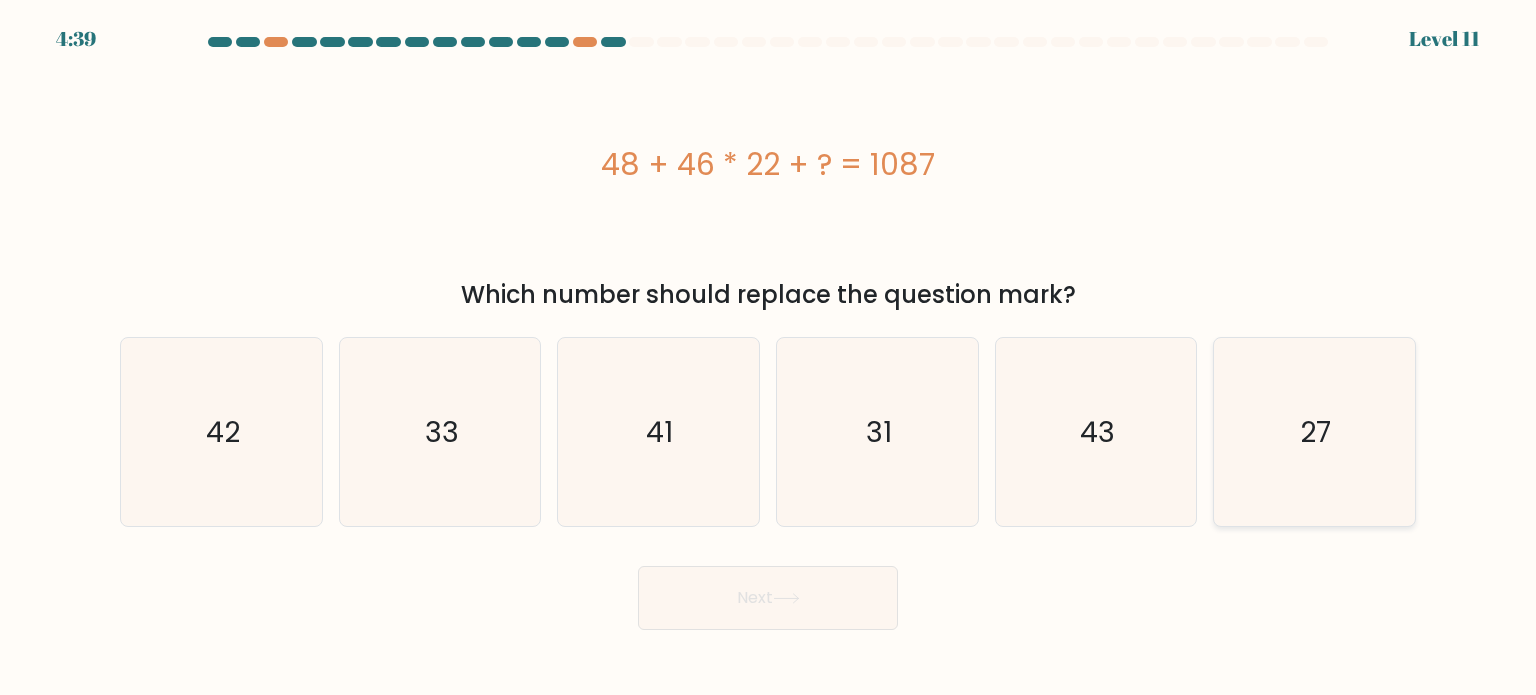 click on "27" 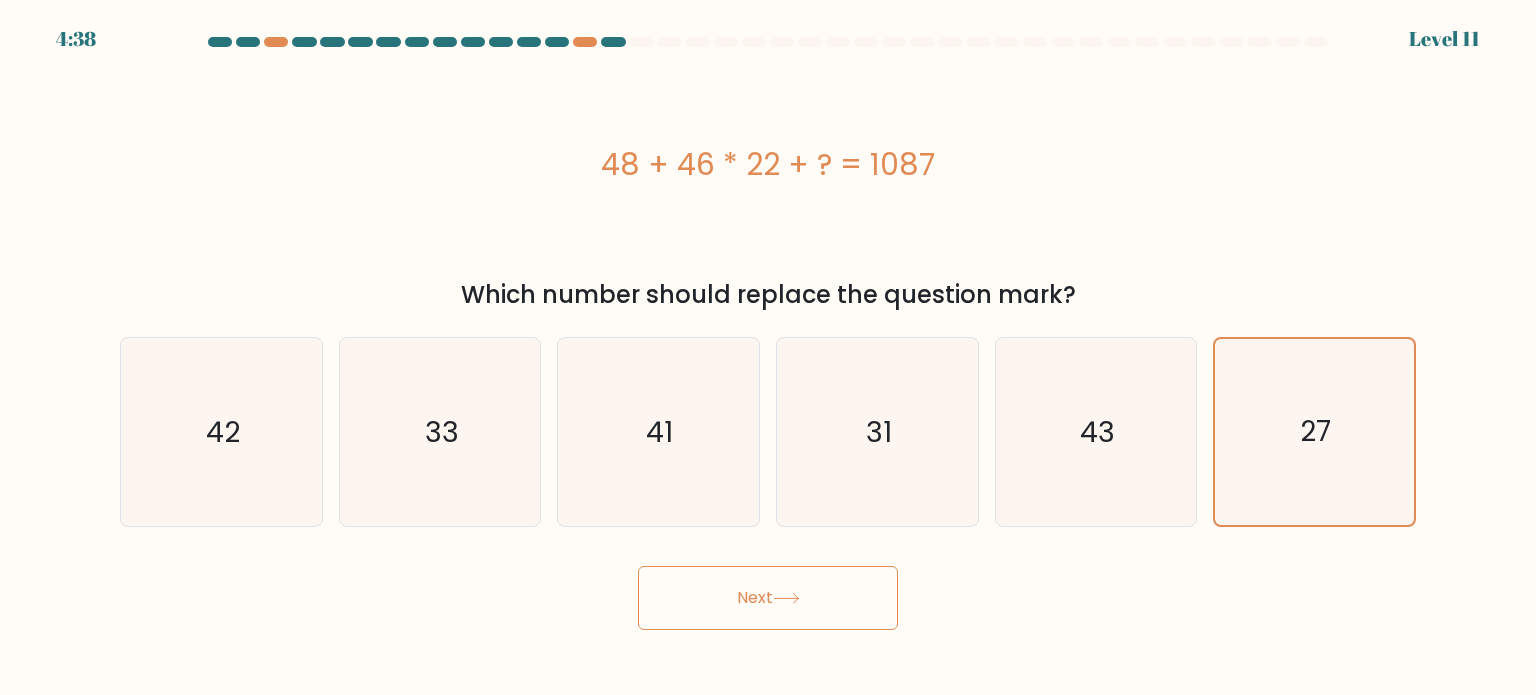 click 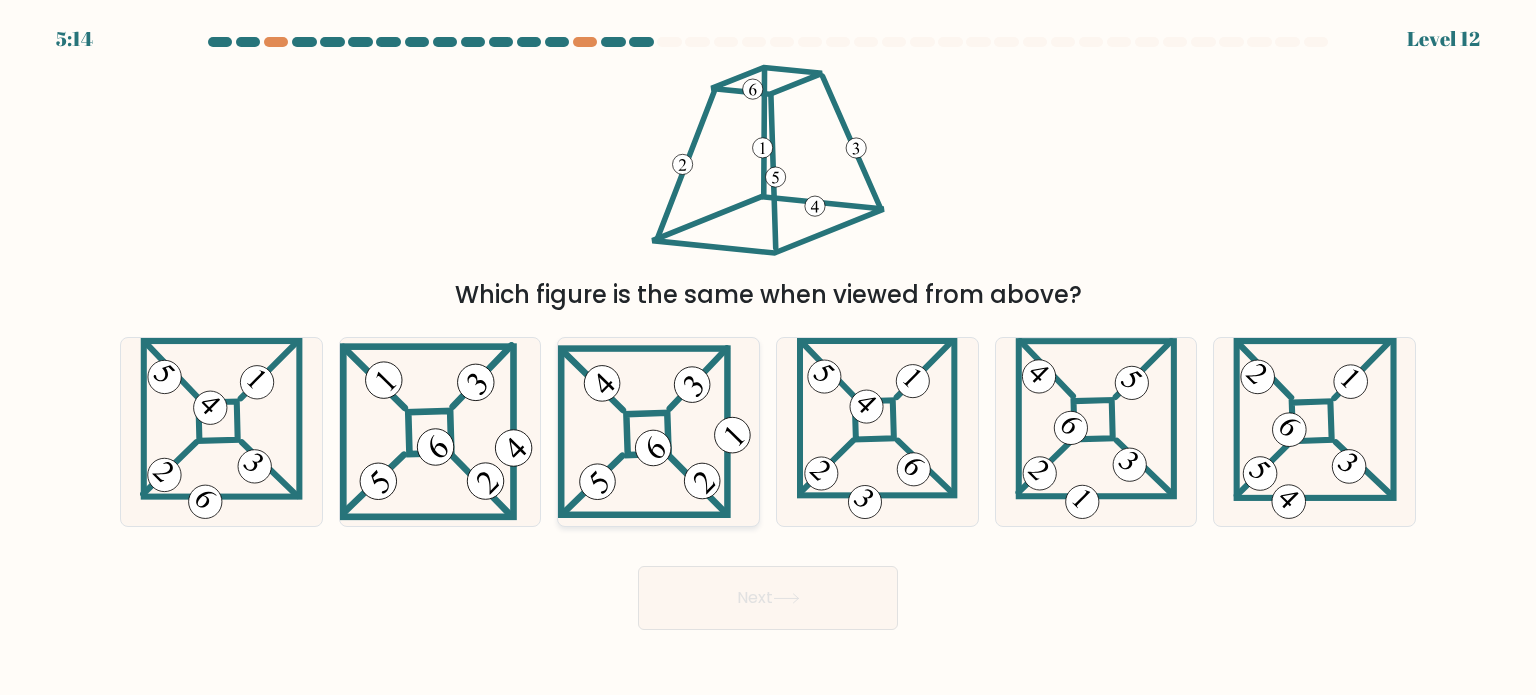 click 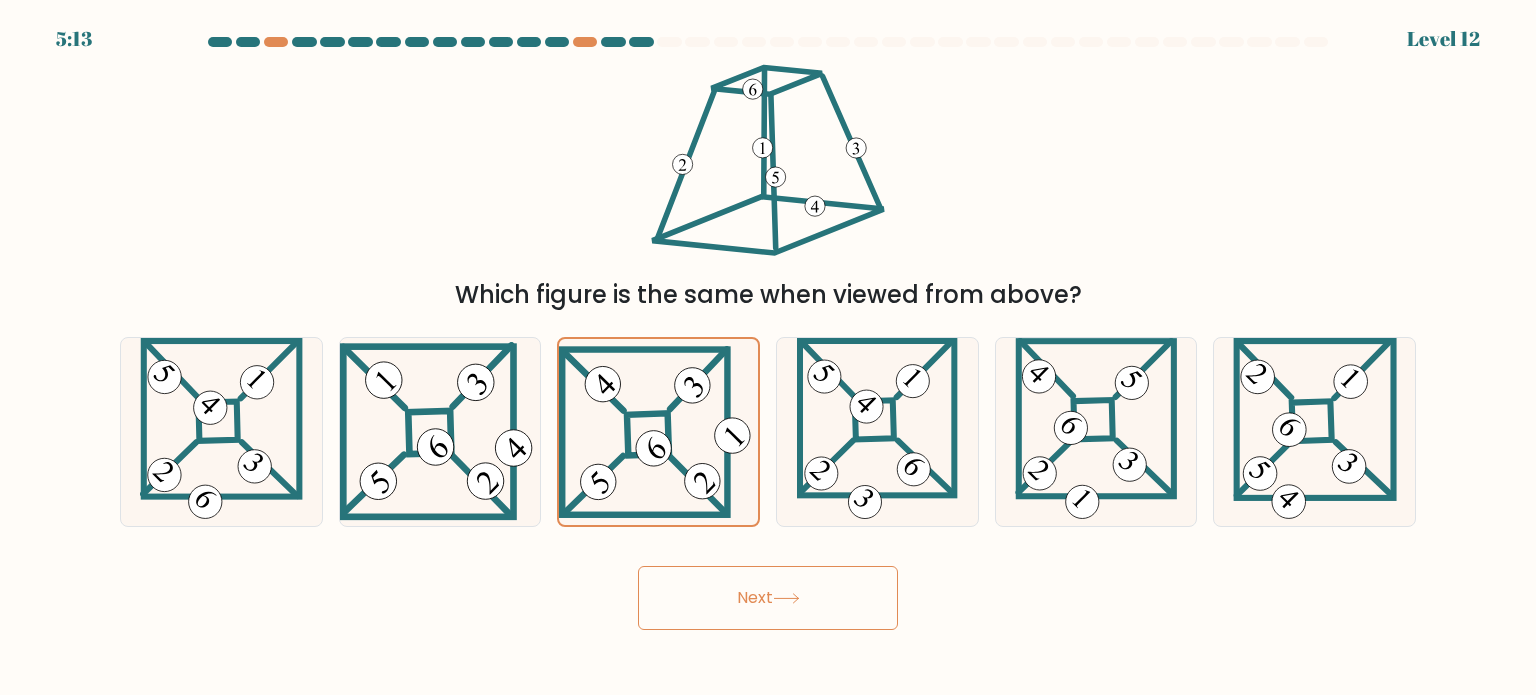 click on "Next" at bounding box center [768, 598] 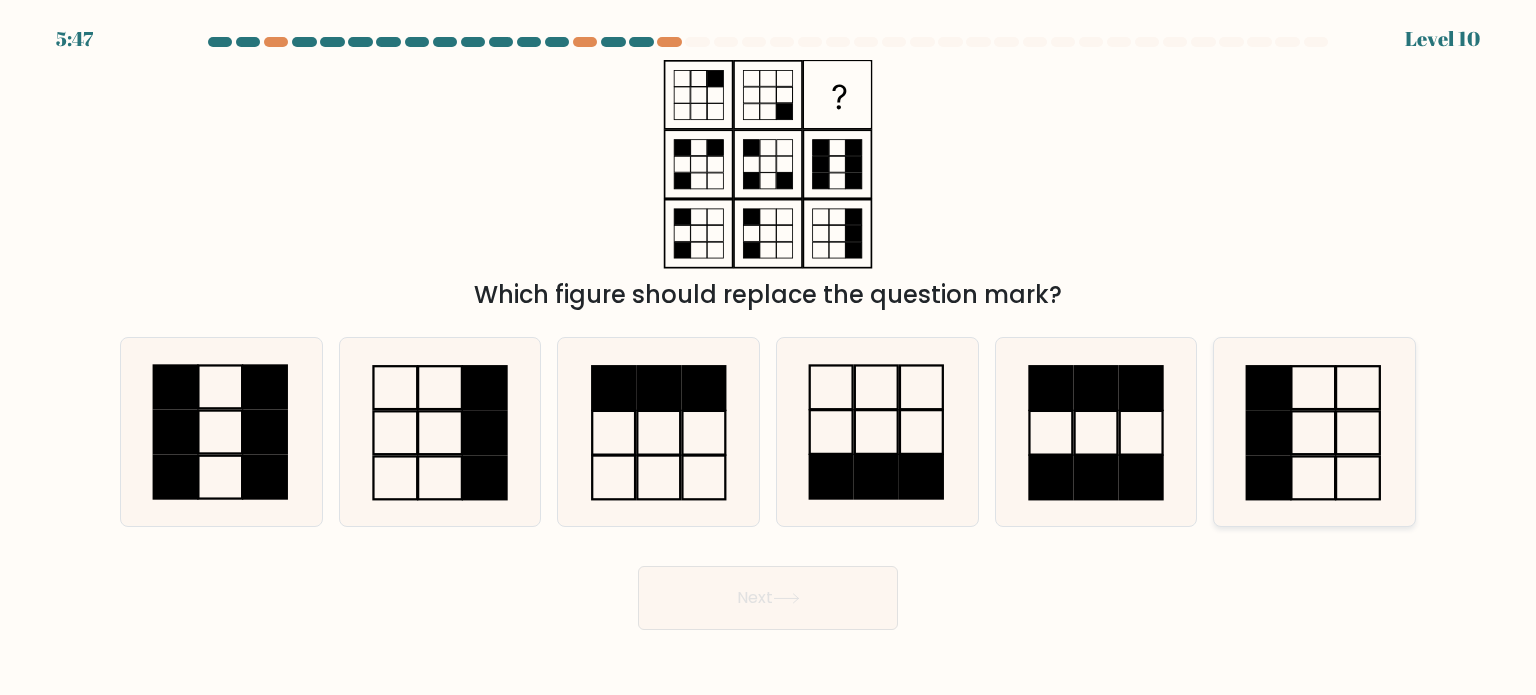 click 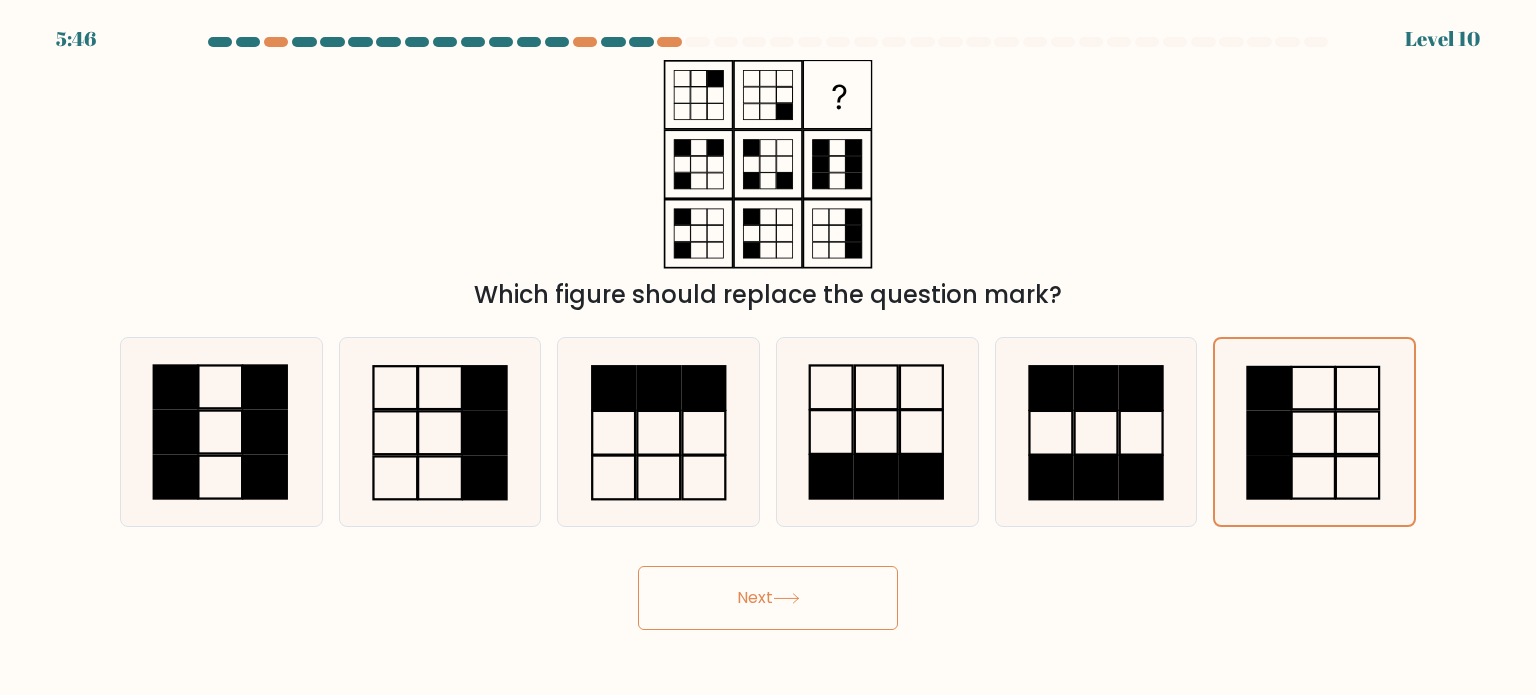 click 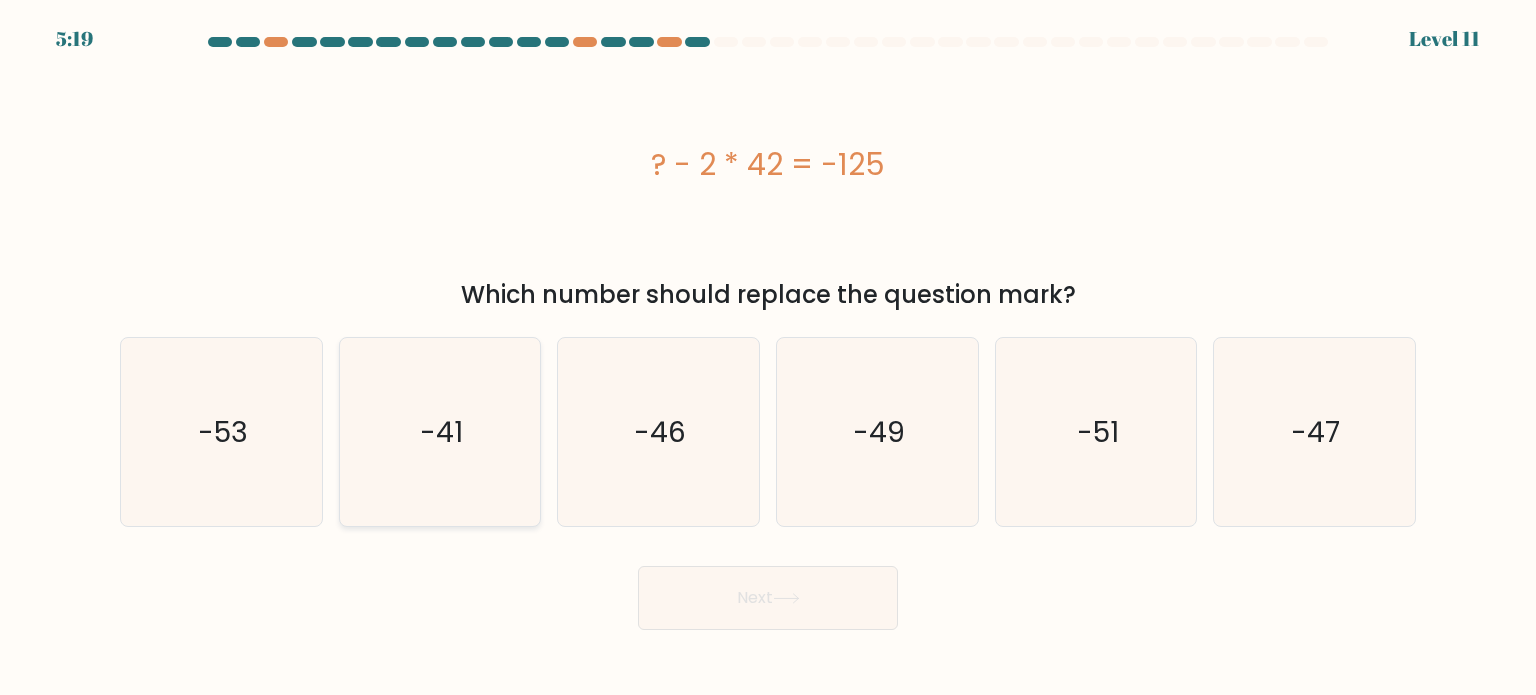 click on "-41" 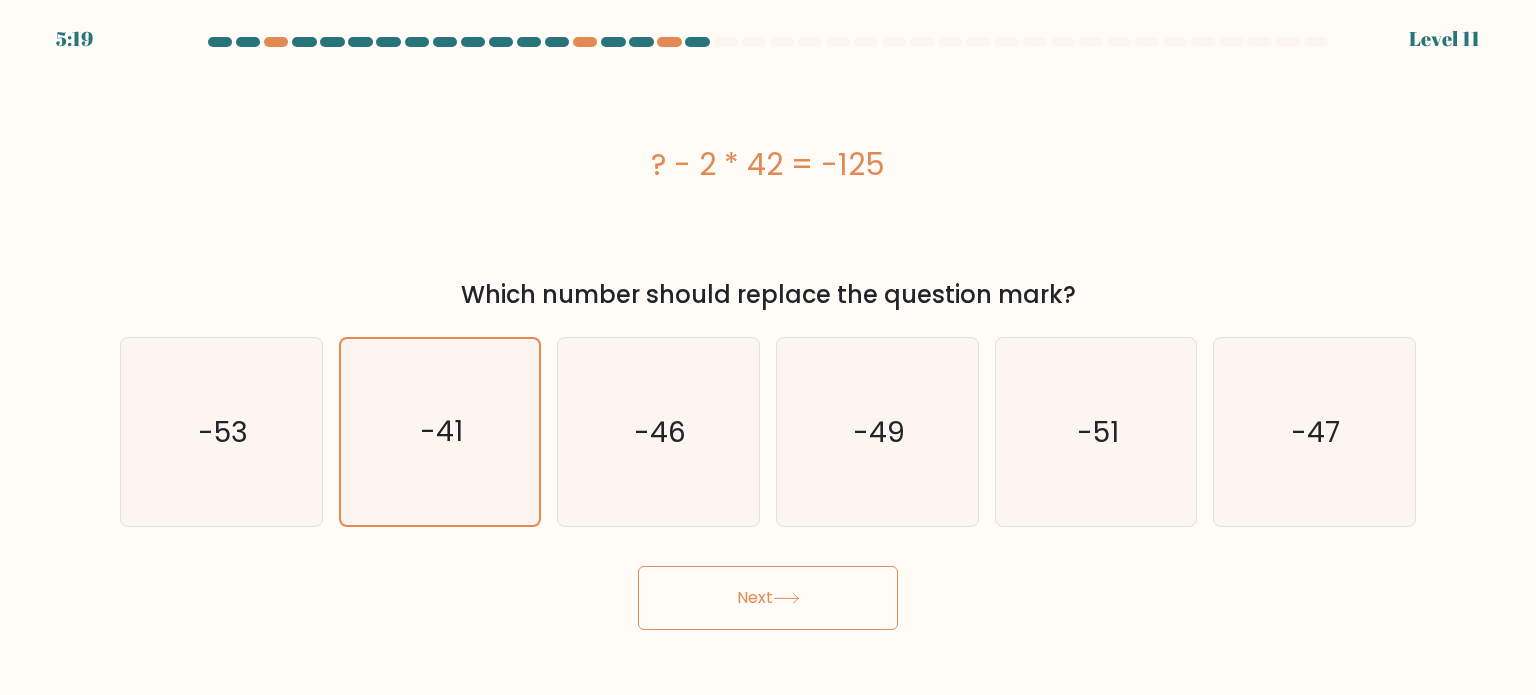 click on "Next" at bounding box center [768, 598] 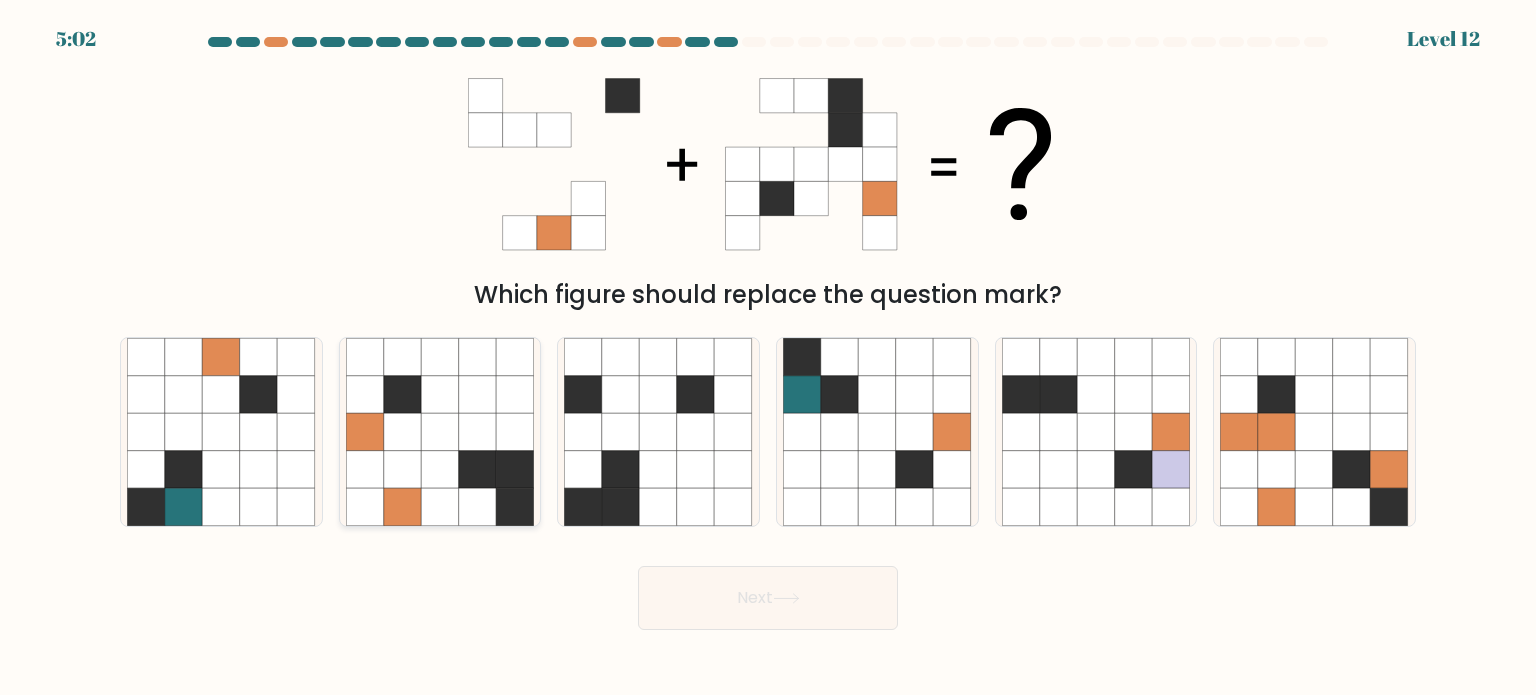 click 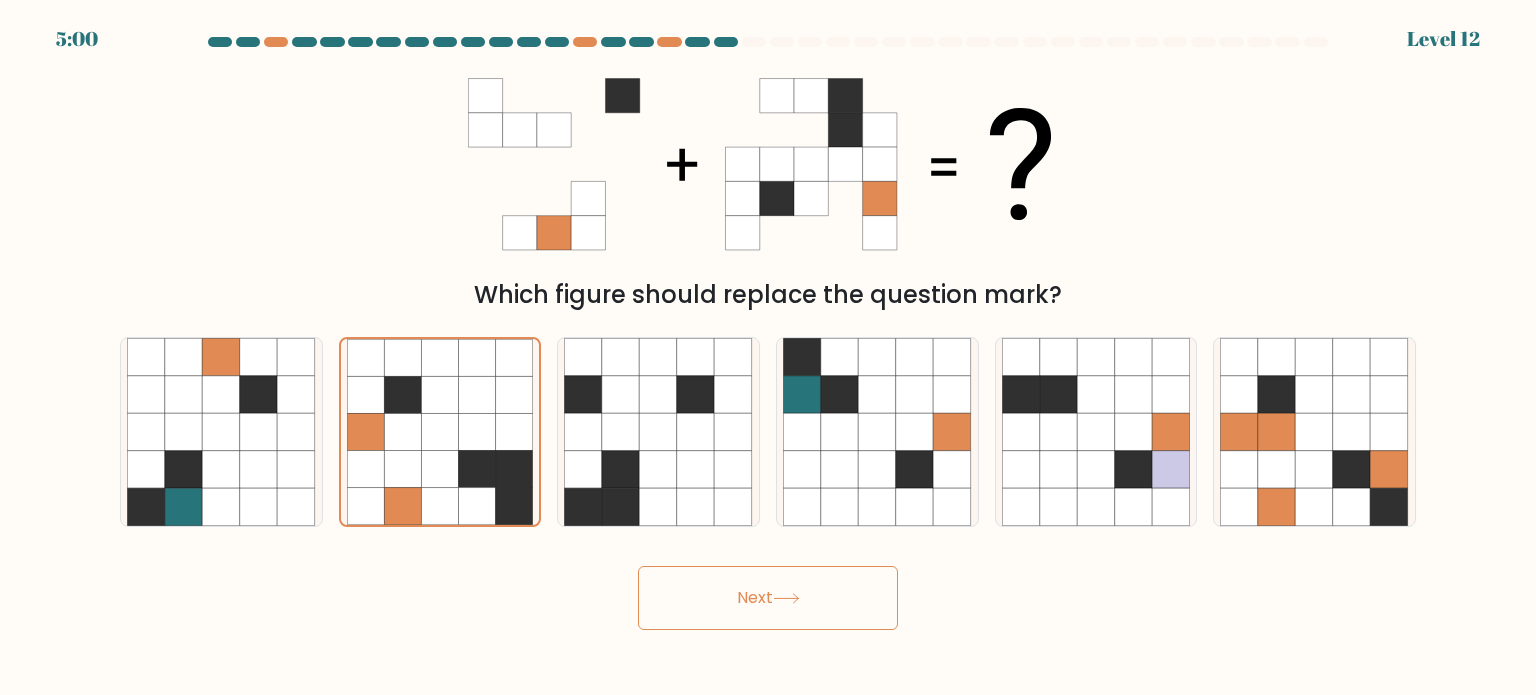 click on "Next" at bounding box center [768, 598] 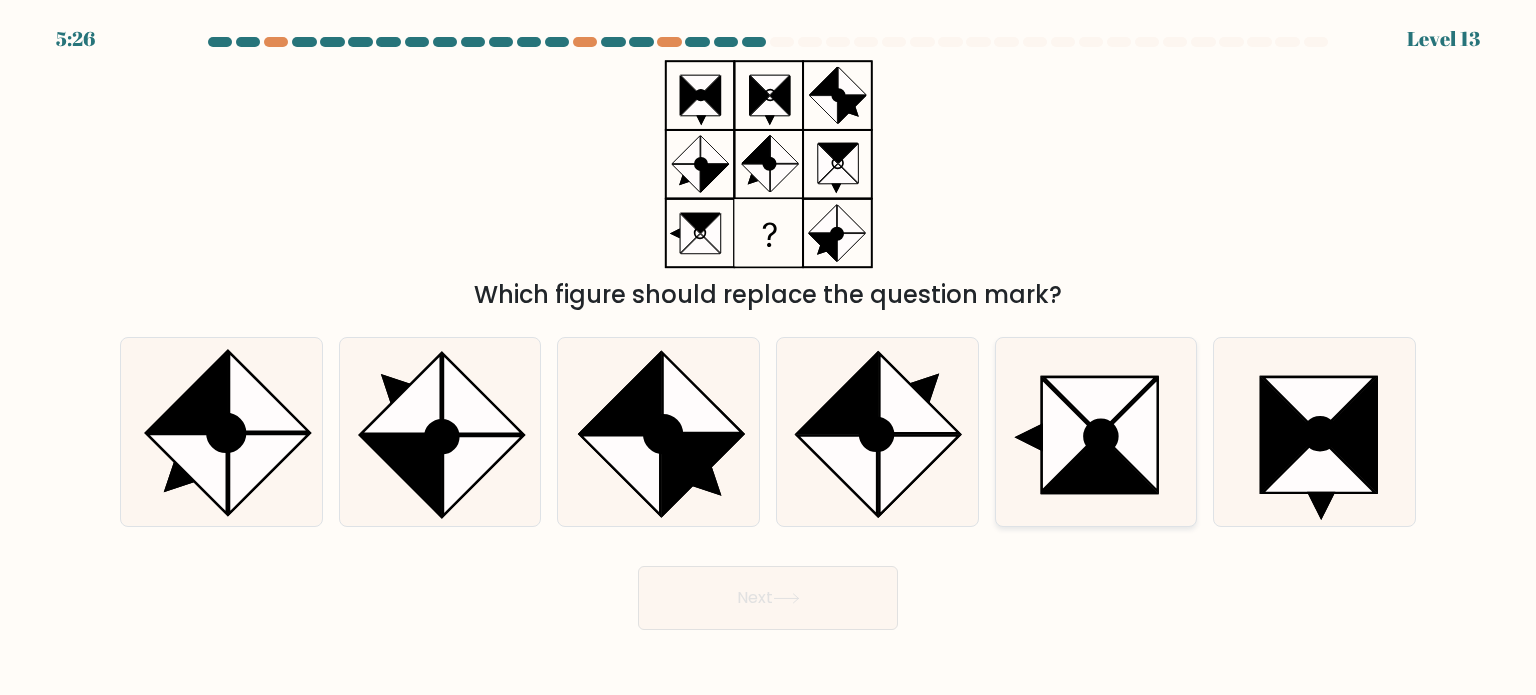 click 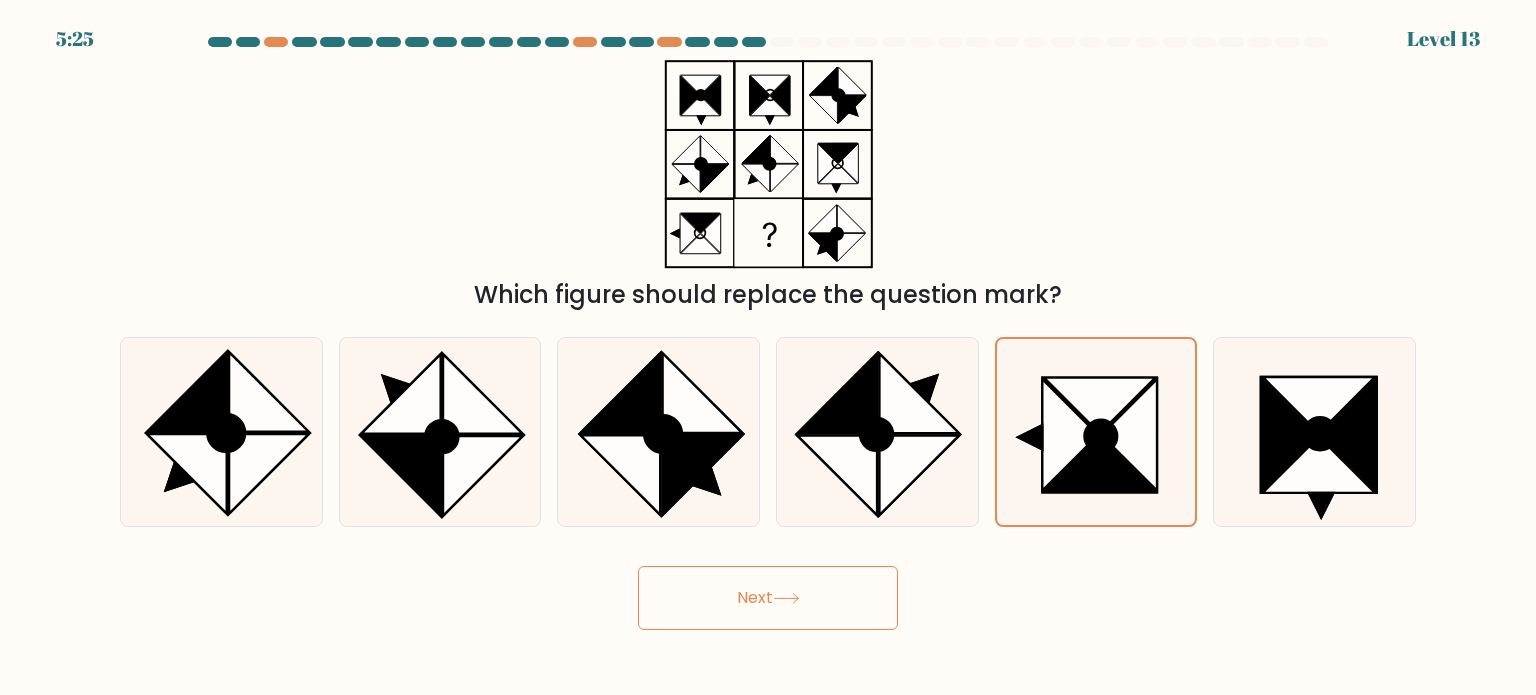 click on "Next" at bounding box center (768, 598) 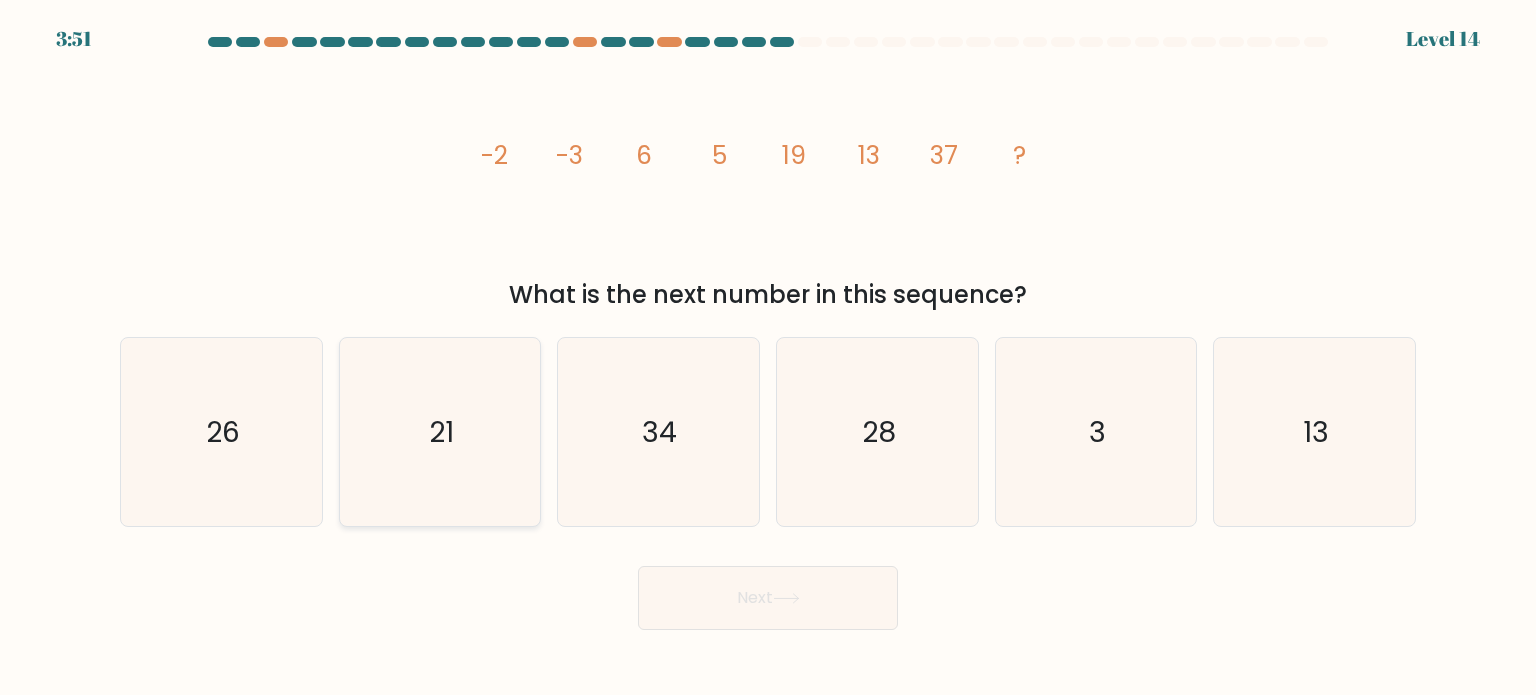 click on "21" 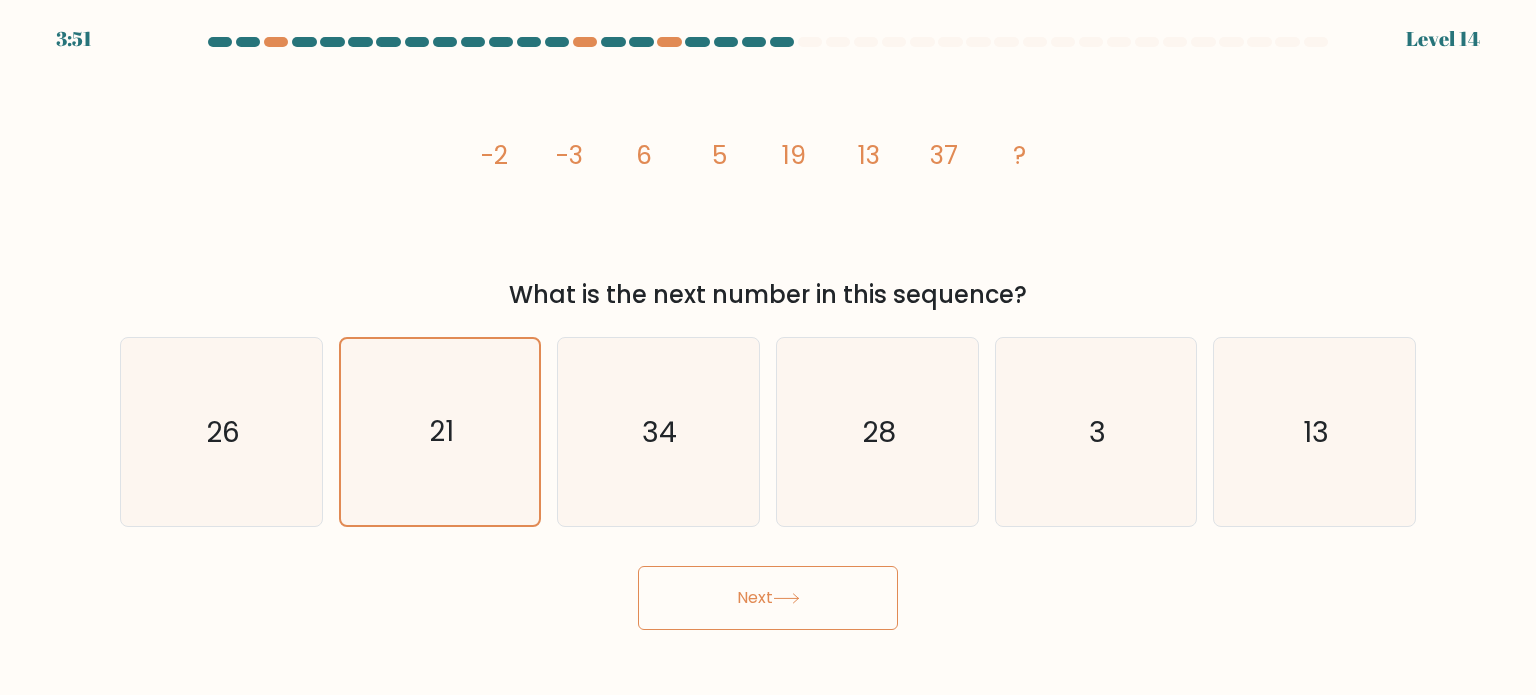 click on "Next" at bounding box center (768, 598) 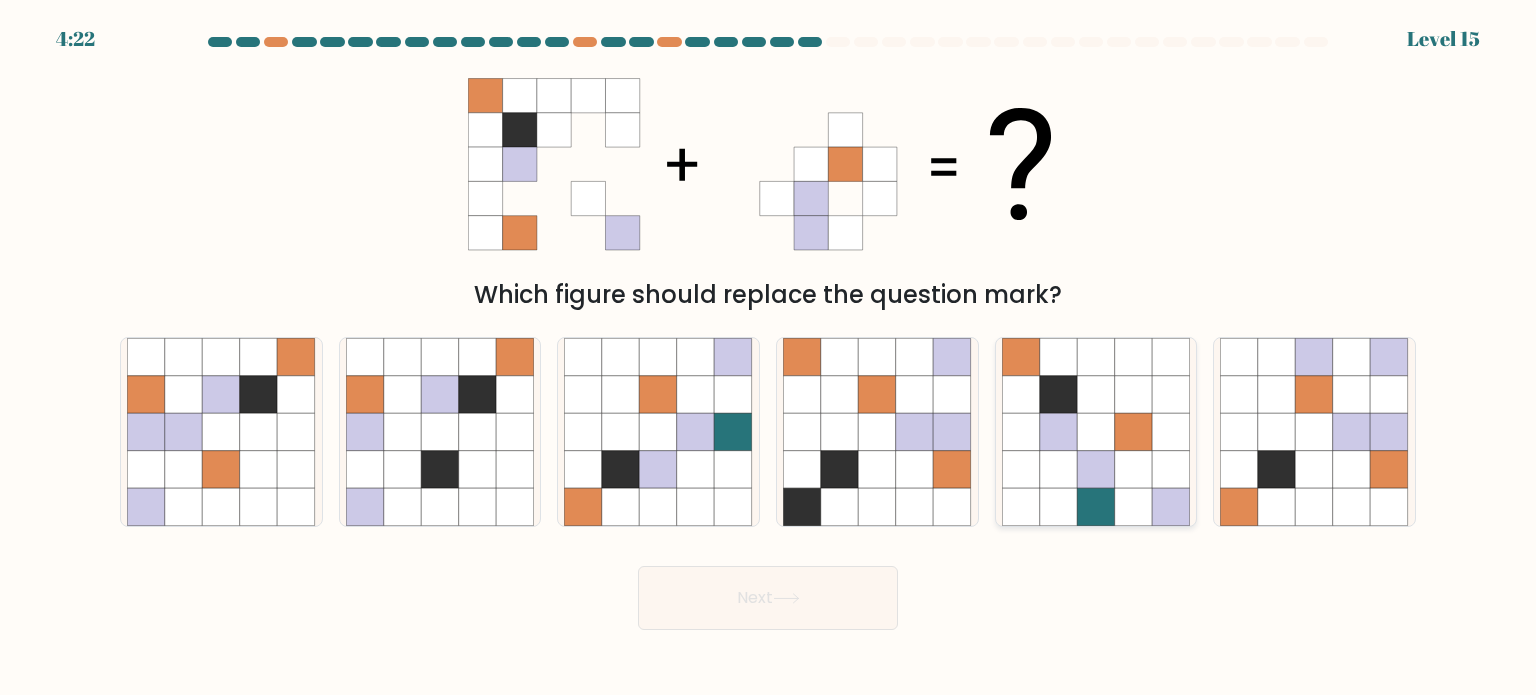 click 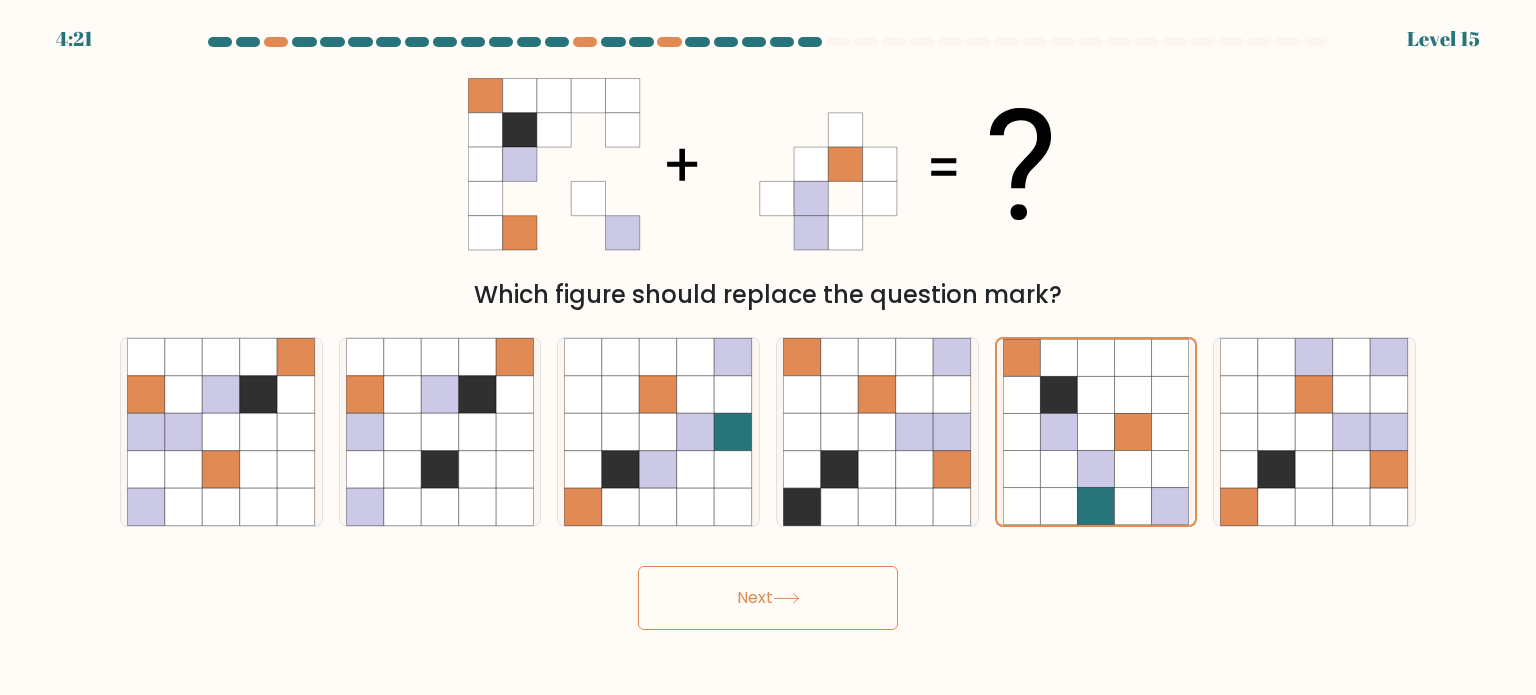 click on "Next" at bounding box center (768, 598) 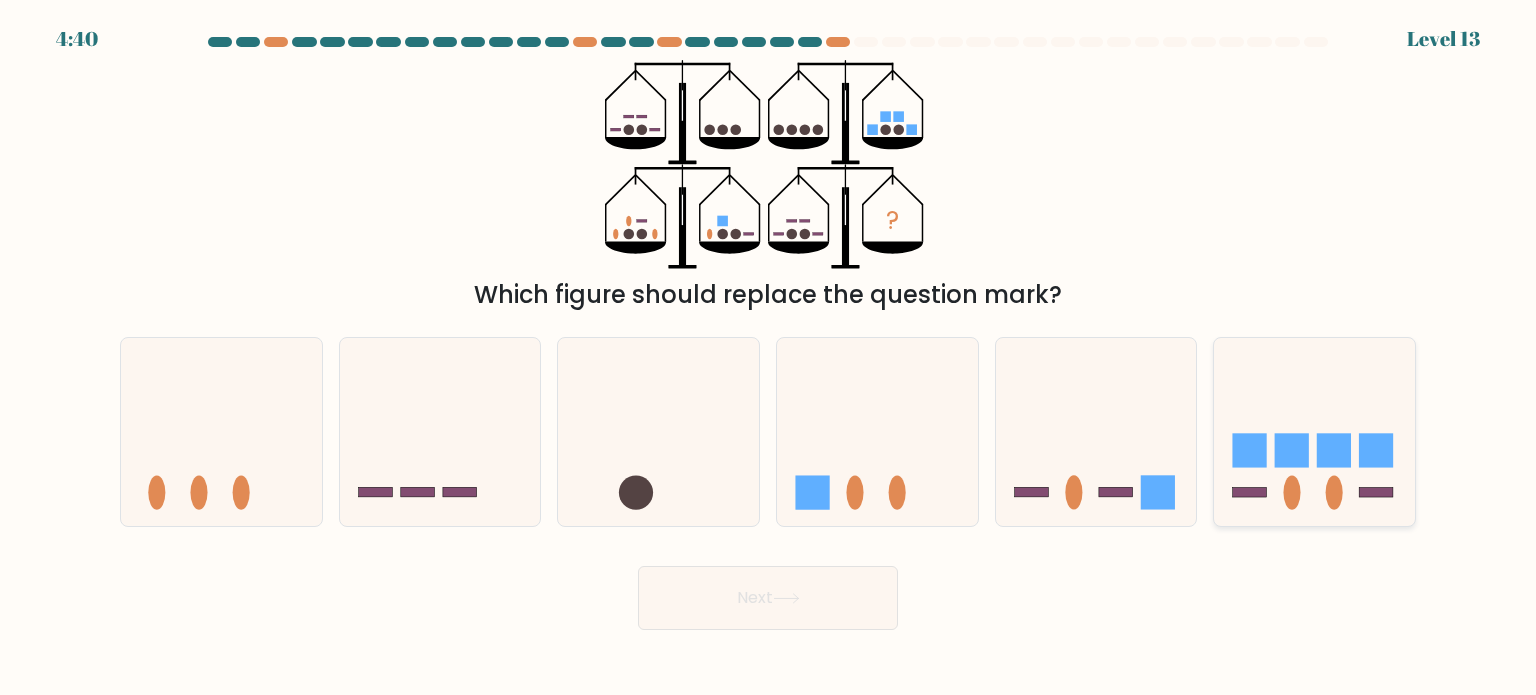 click 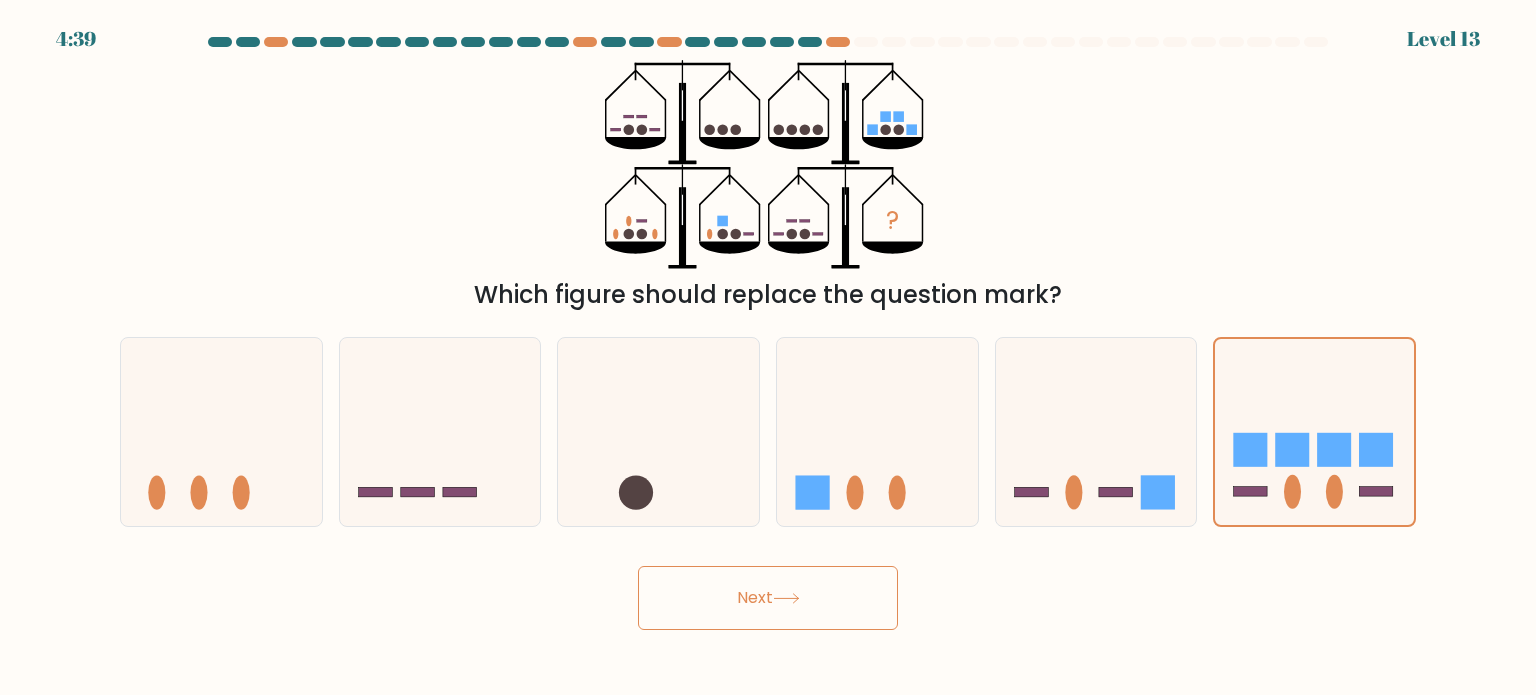 click on "Next" at bounding box center [768, 598] 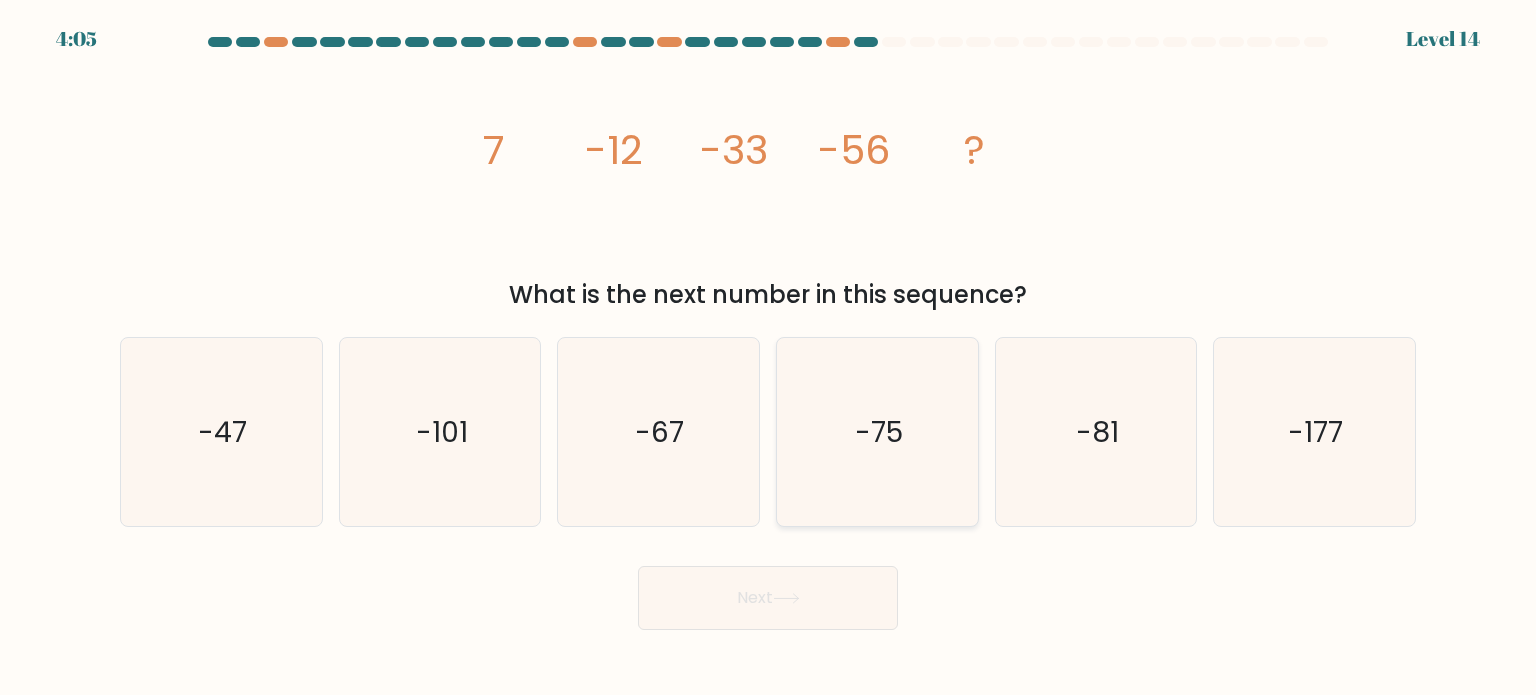 click on "-75" 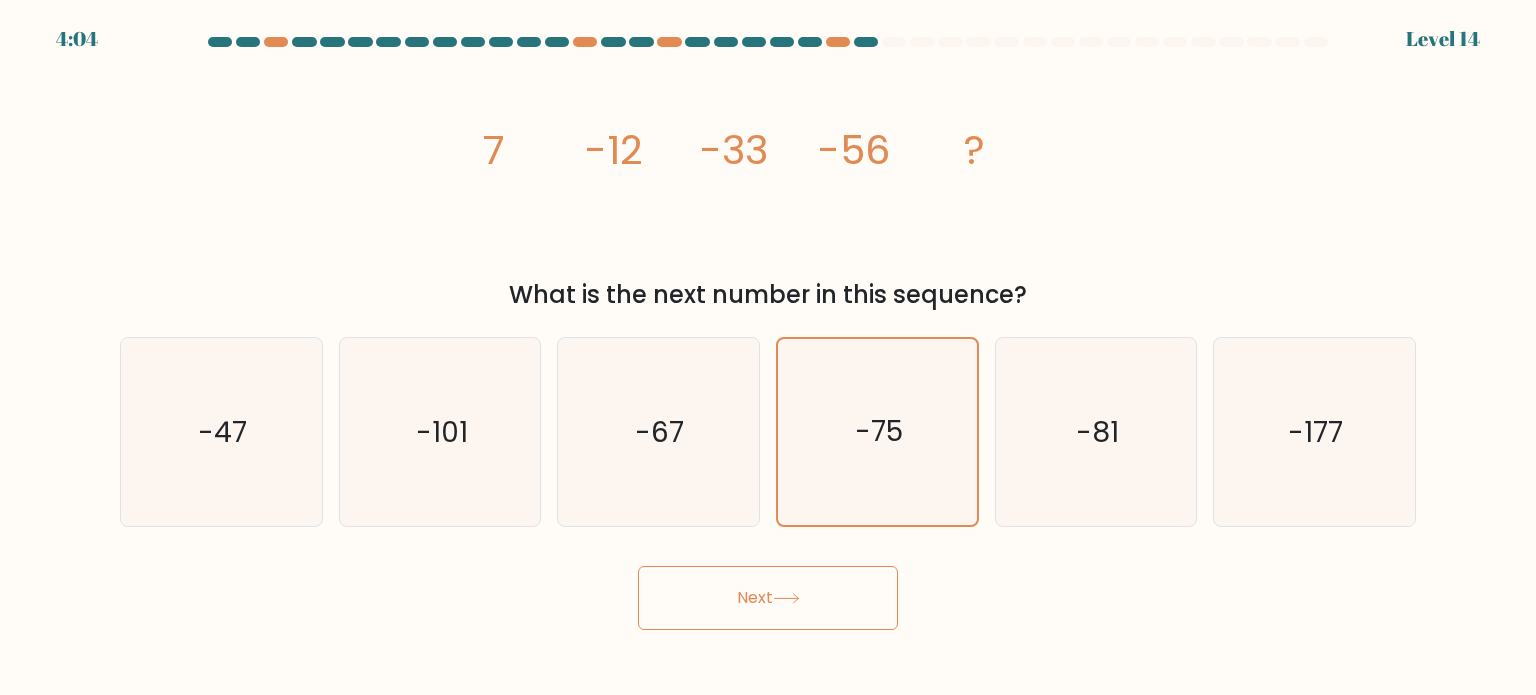 click on "Next" at bounding box center [768, 598] 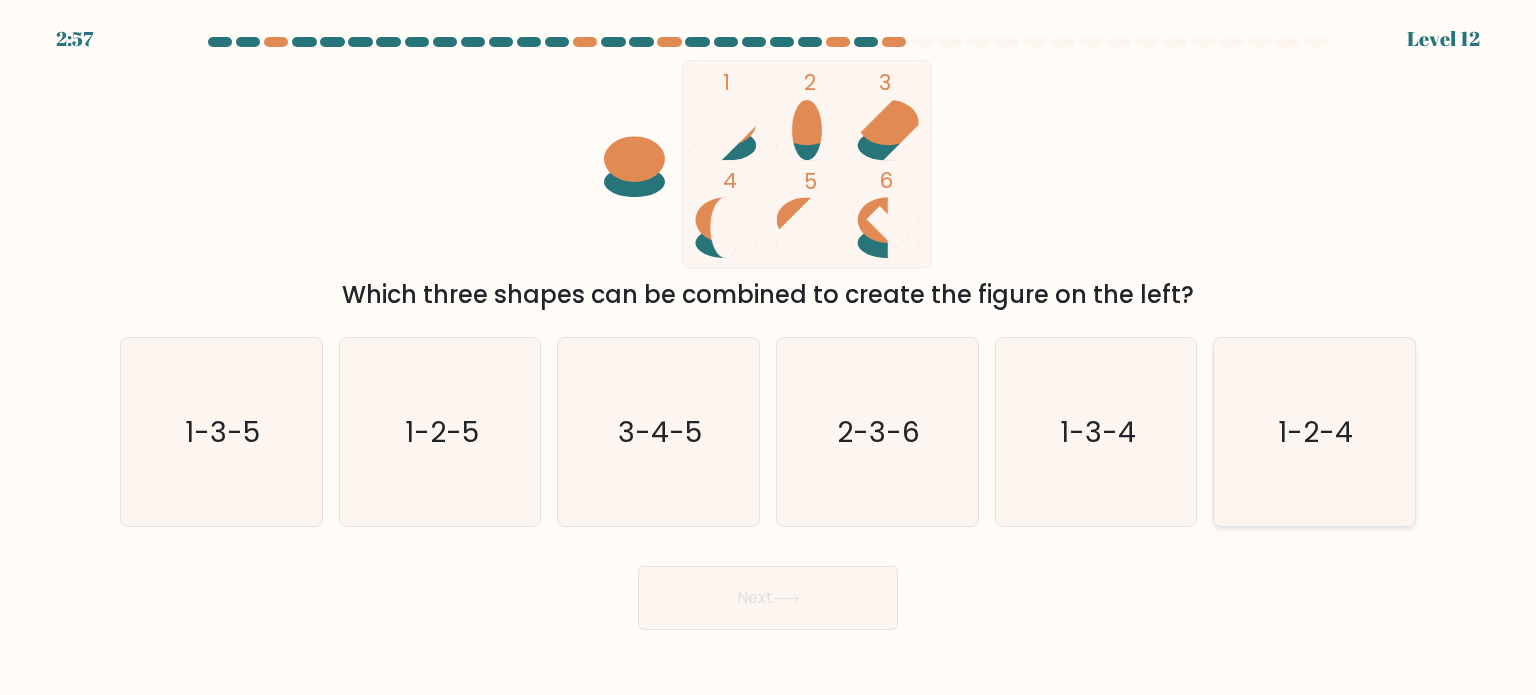 click on "1-2-4" 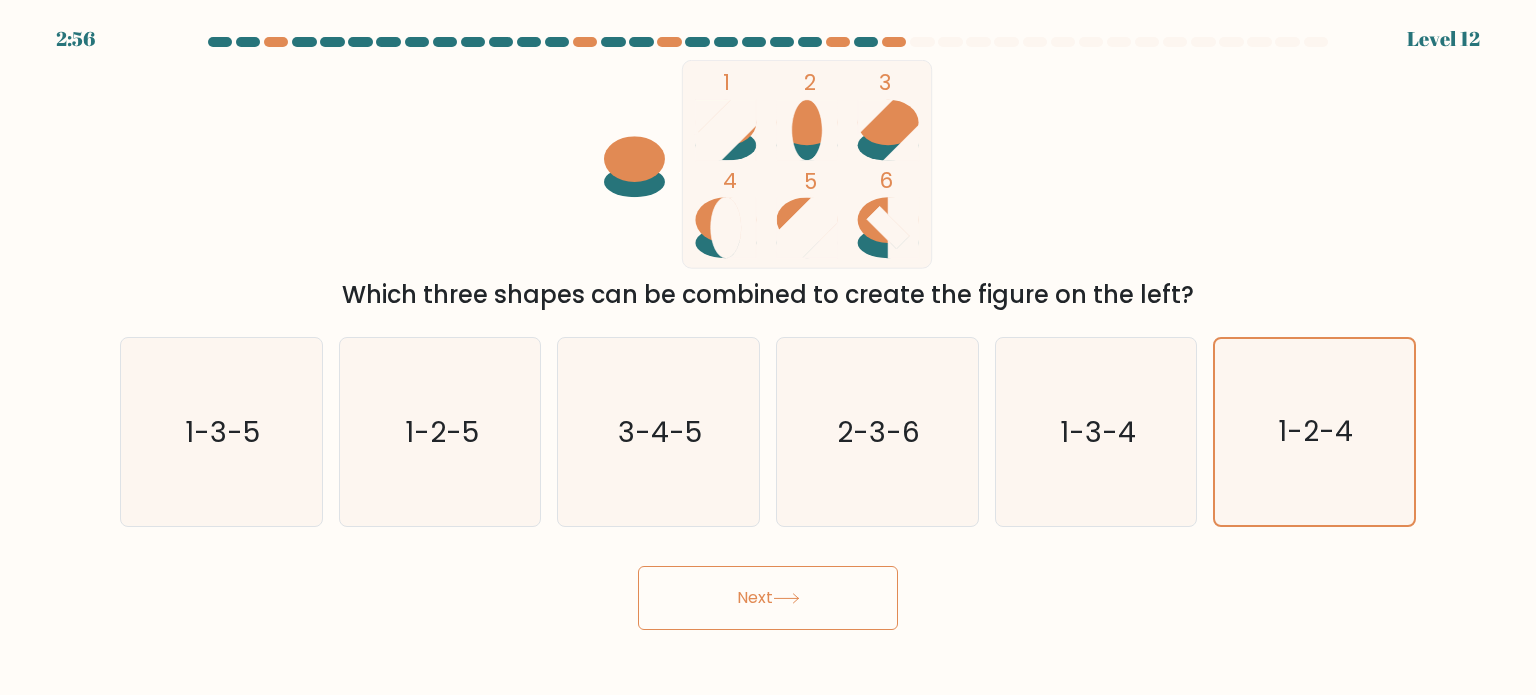 click on "Next" at bounding box center [768, 598] 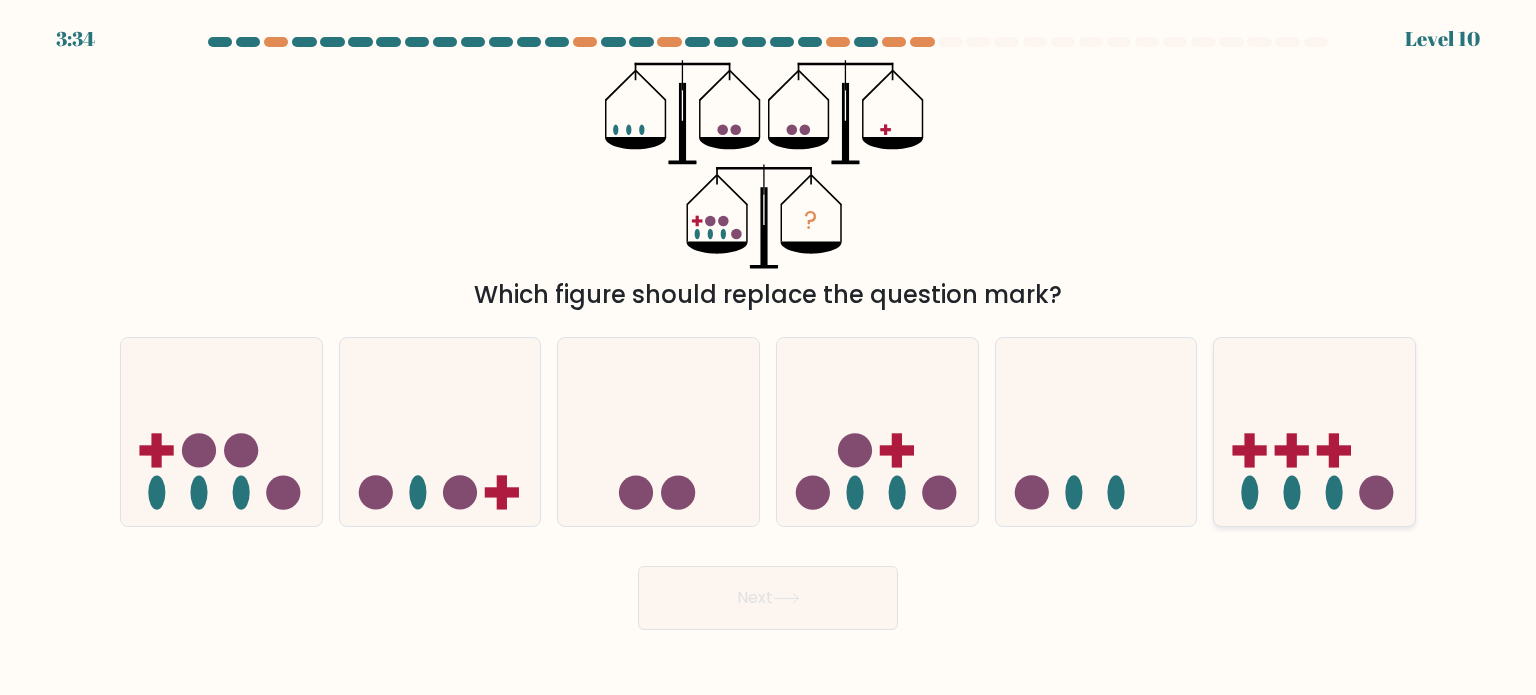 click 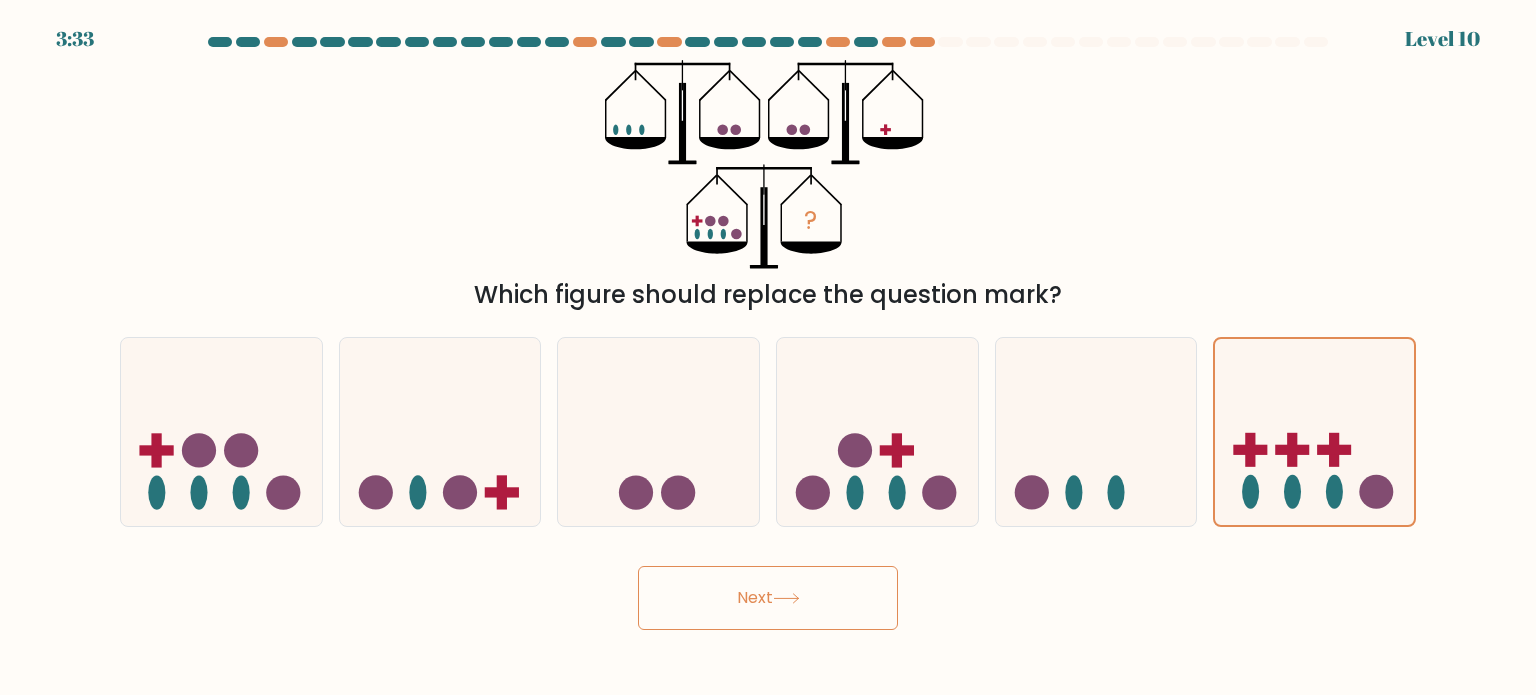click on "Next" at bounding box center [768, 598] 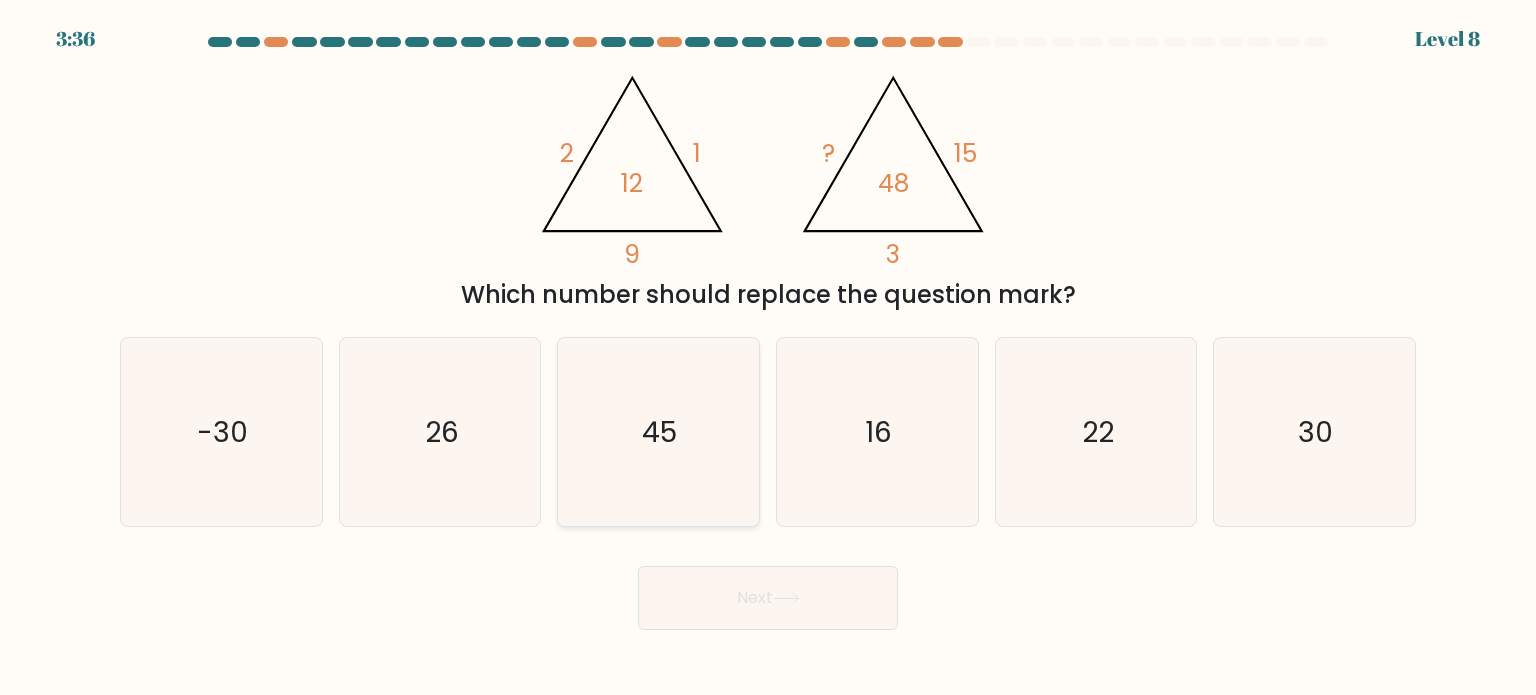 click on "45" 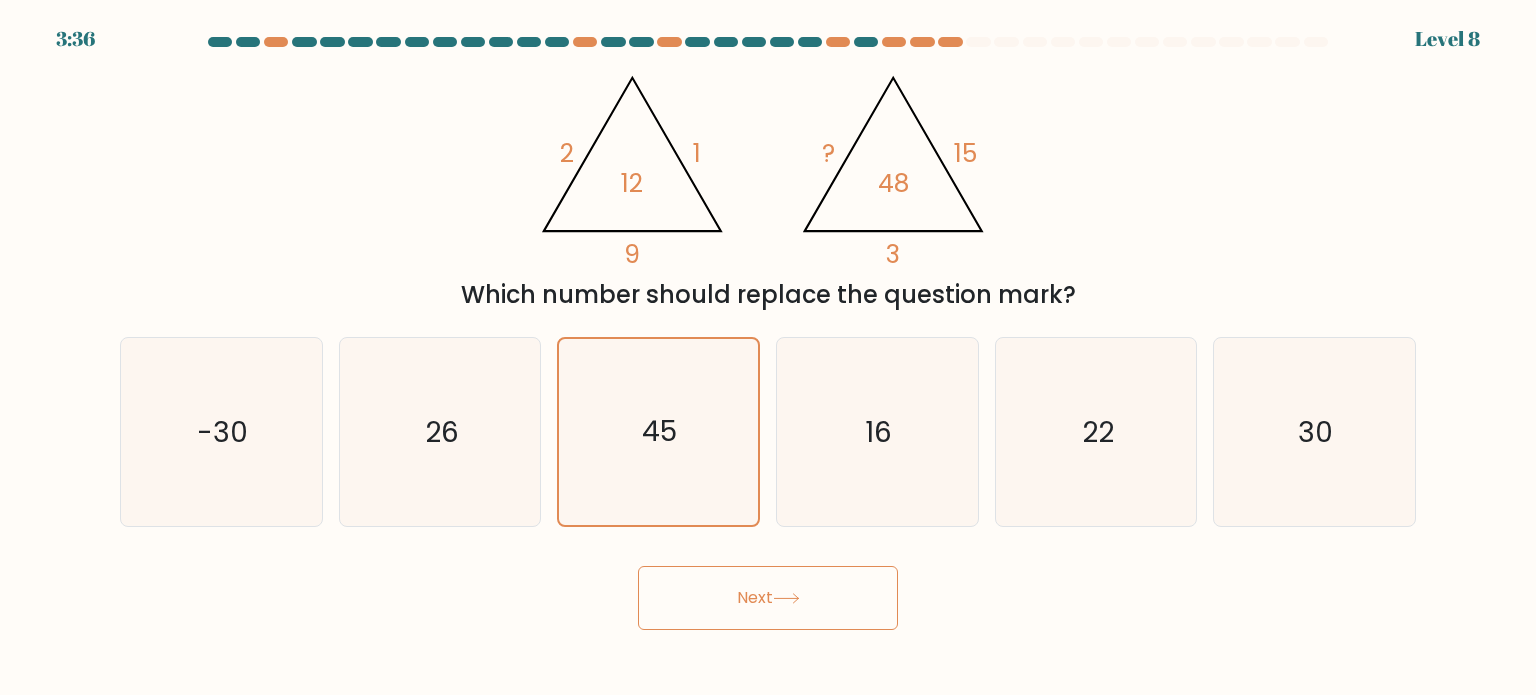 click on "Next" at bounding box center (768, 598) 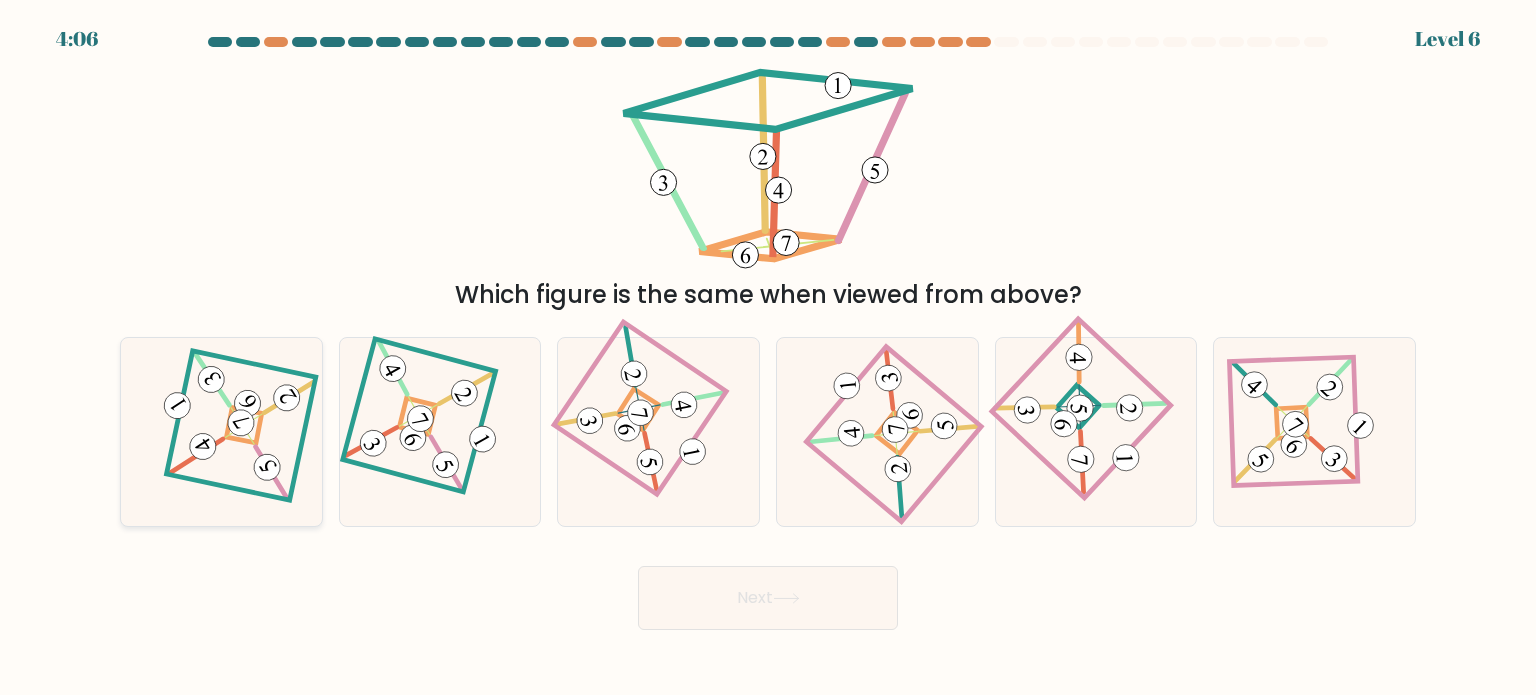 click 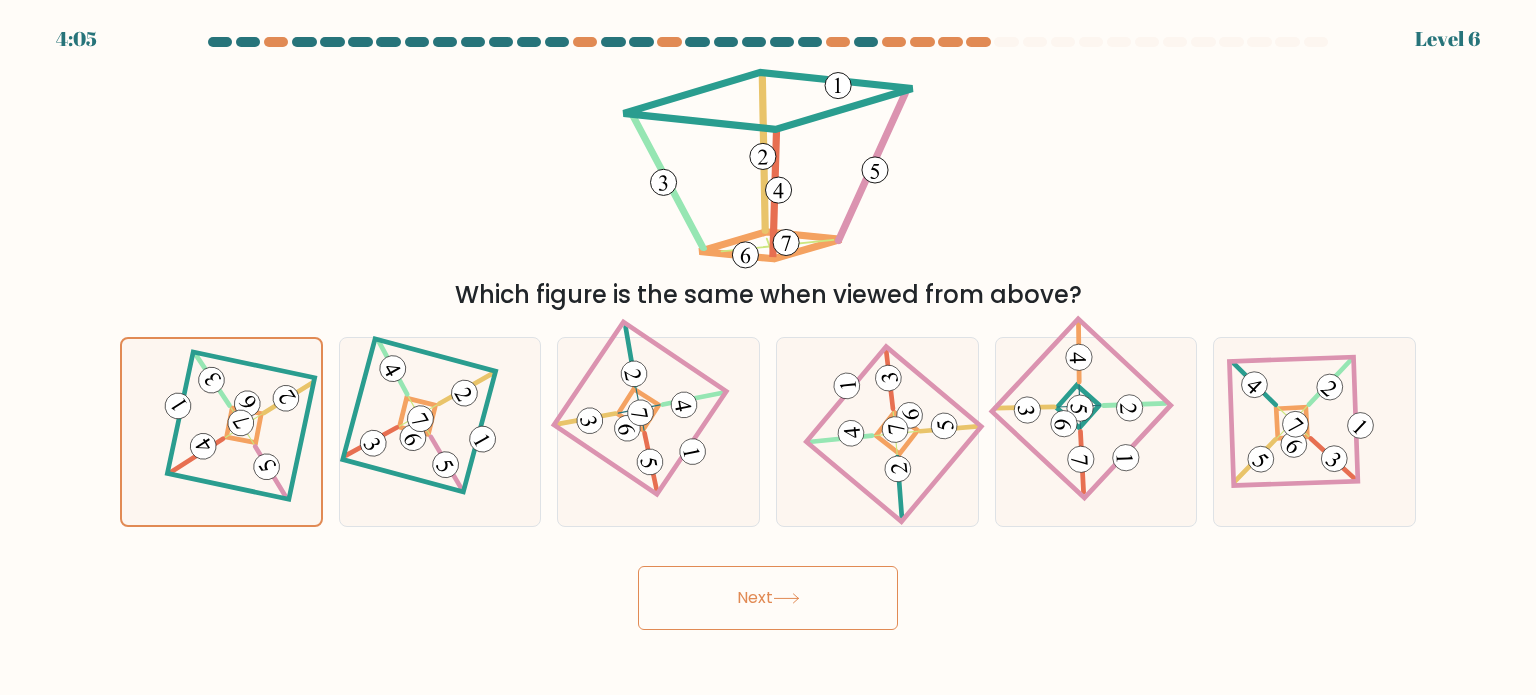 click on "Next" at bounding box center (768, 598) 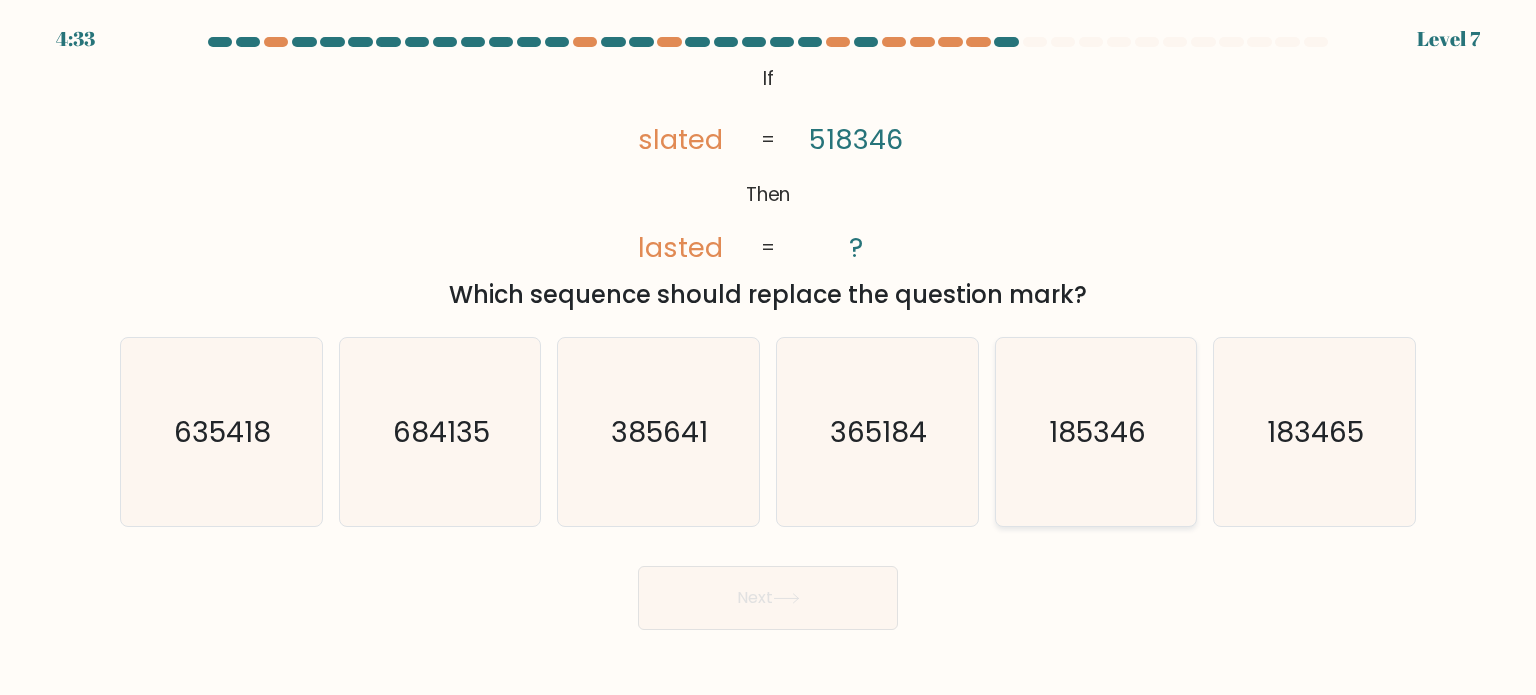 click on "185346" 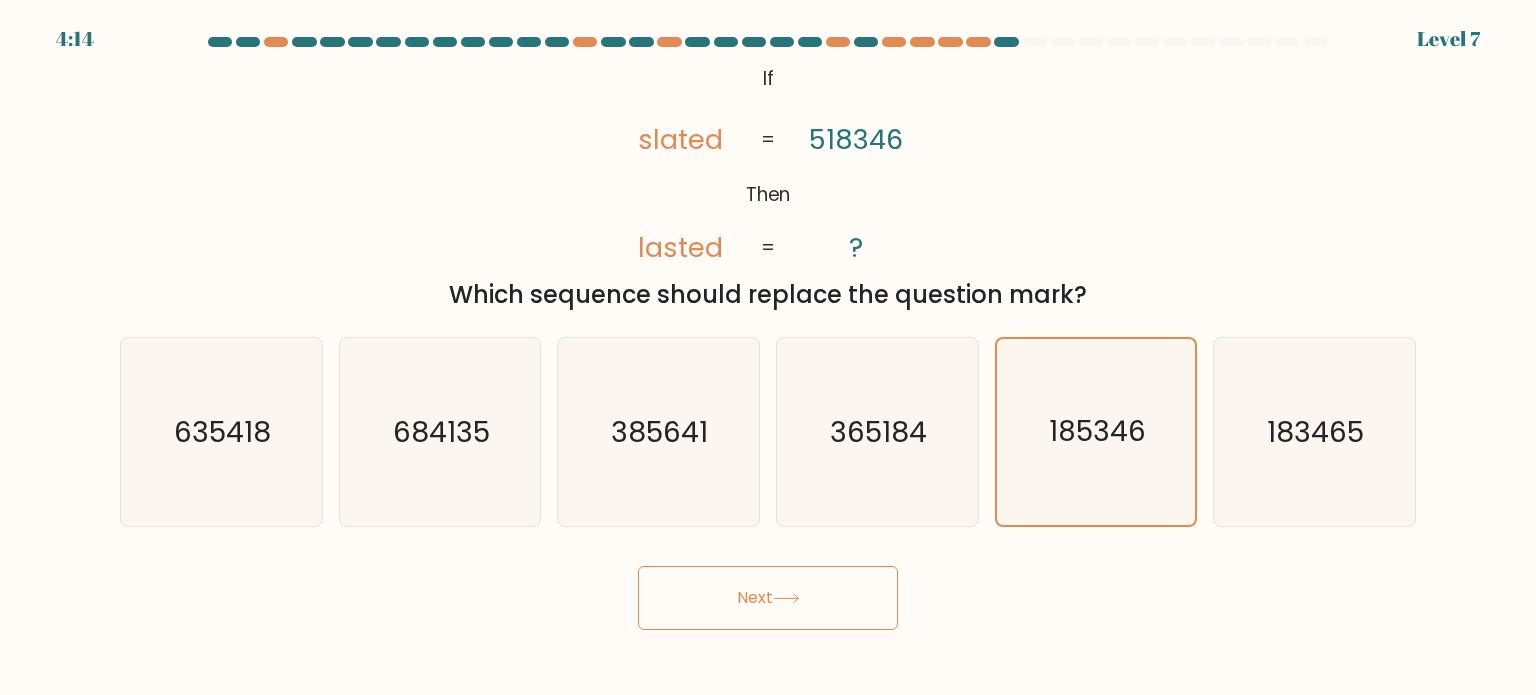click on "Next" at bounding box center [768, 598] 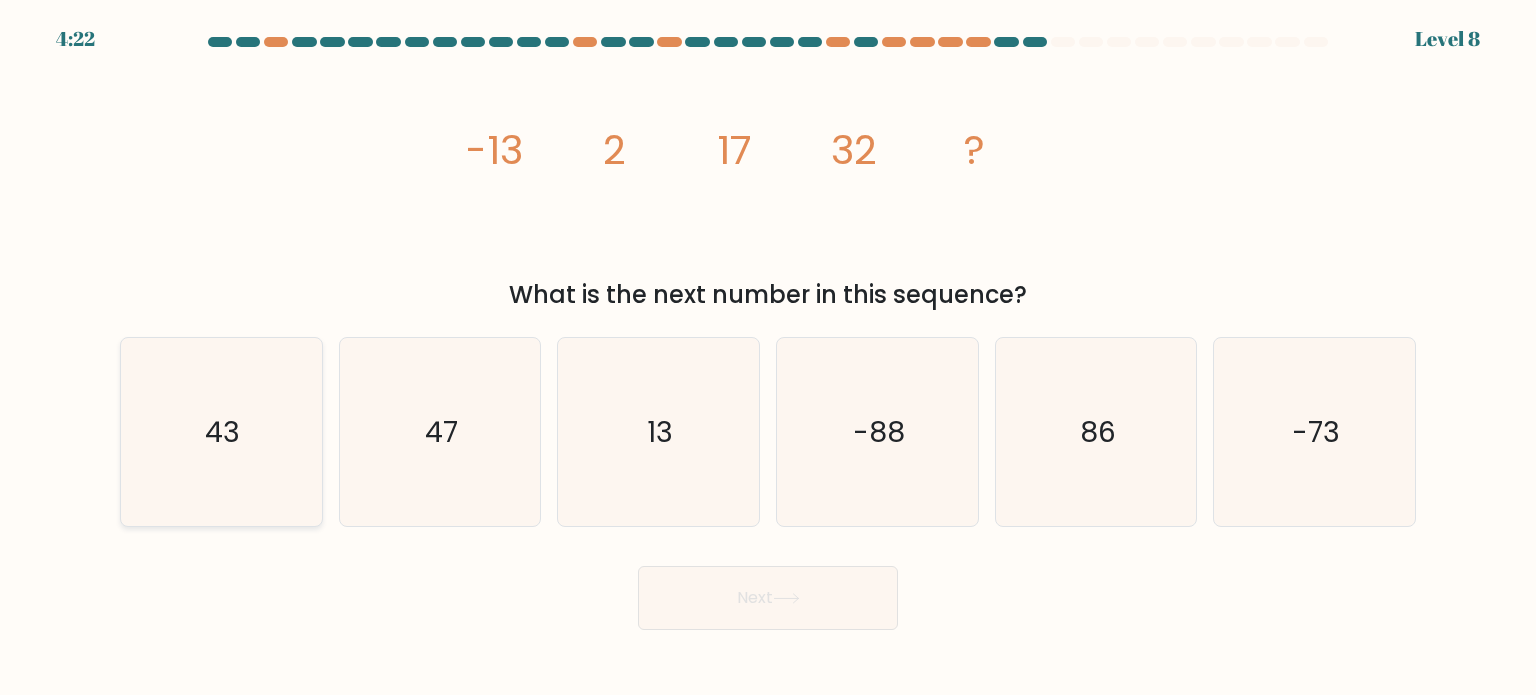 click on "43" 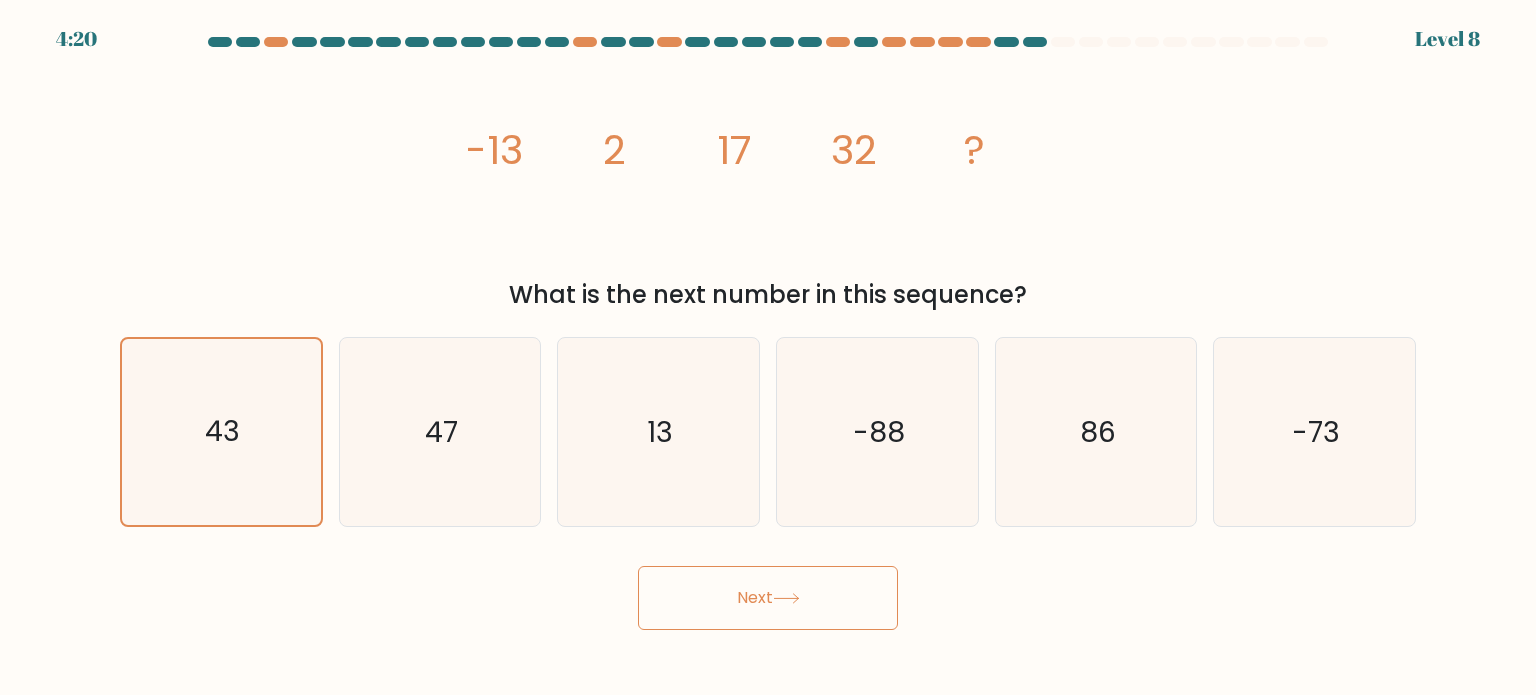 click on "Next" at bounding box center [768, 598] 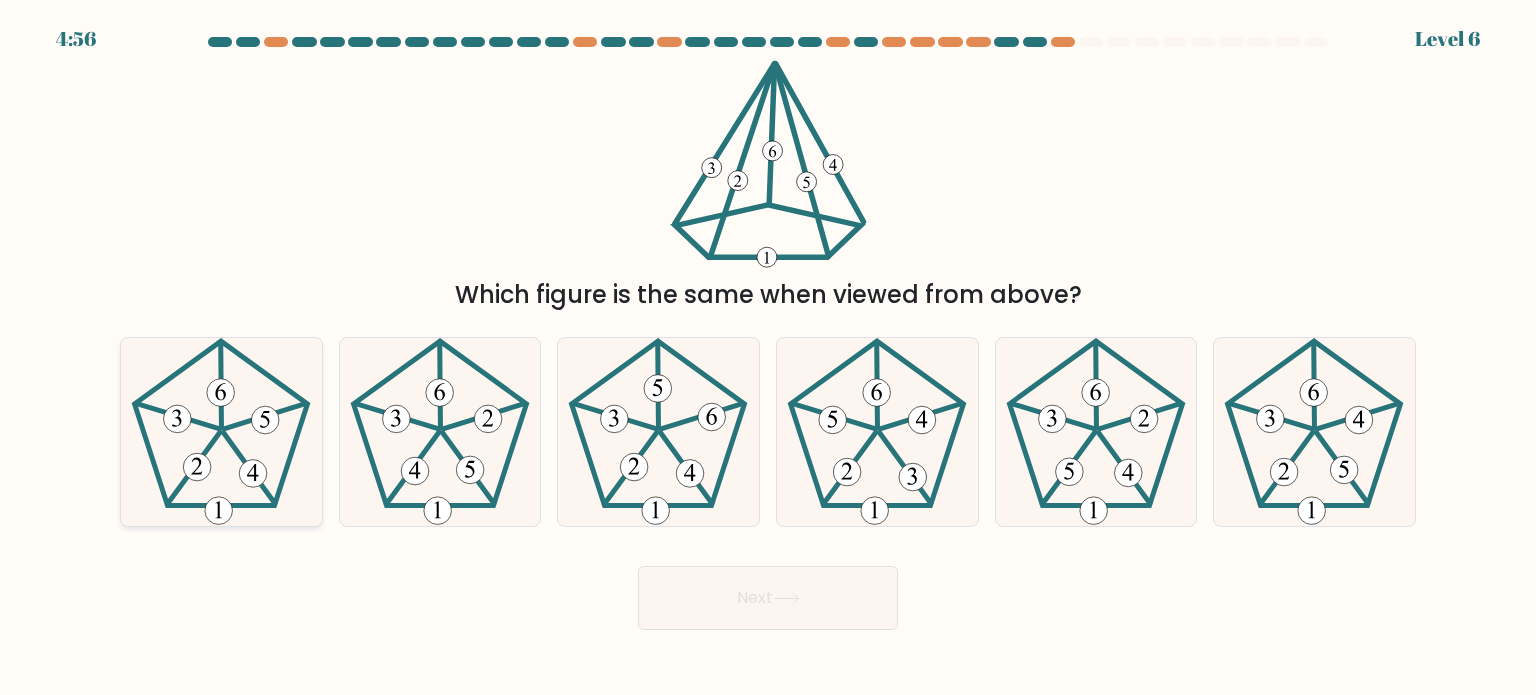 click 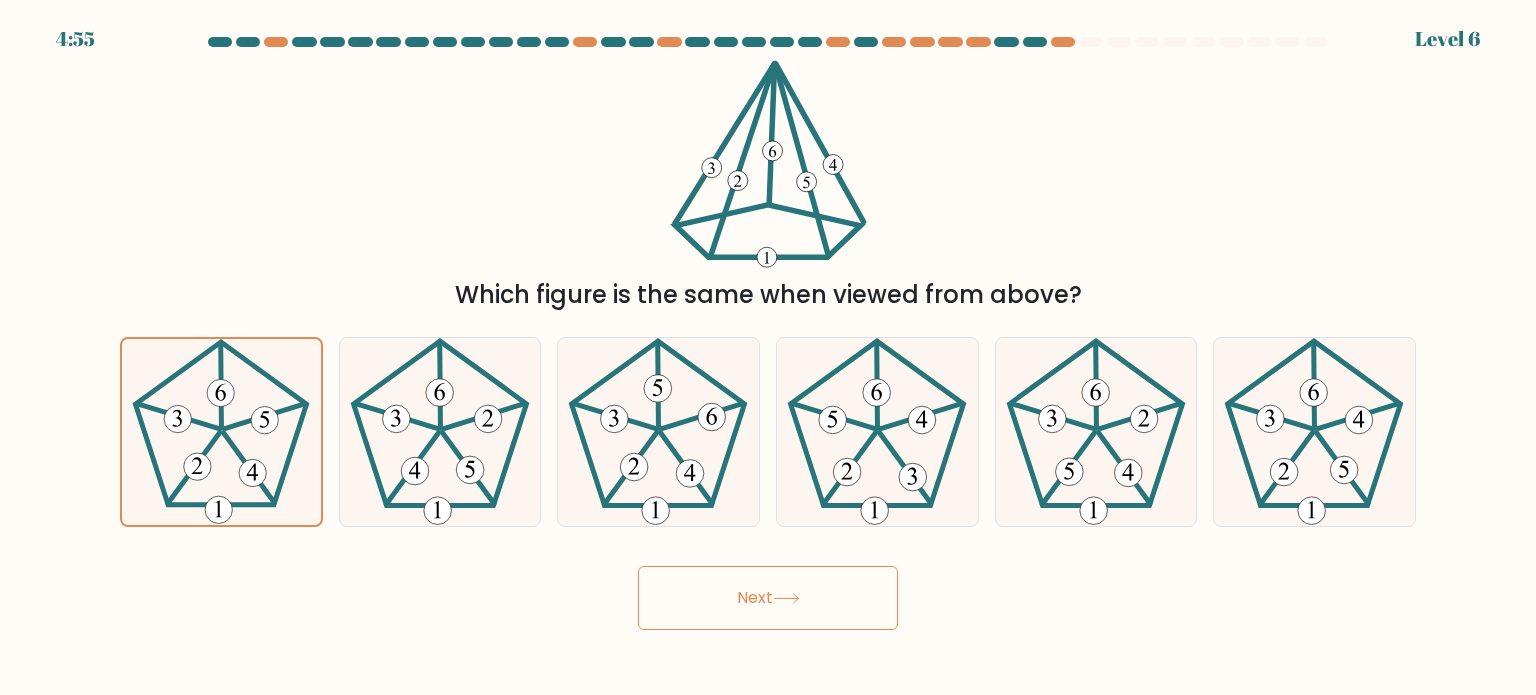 click 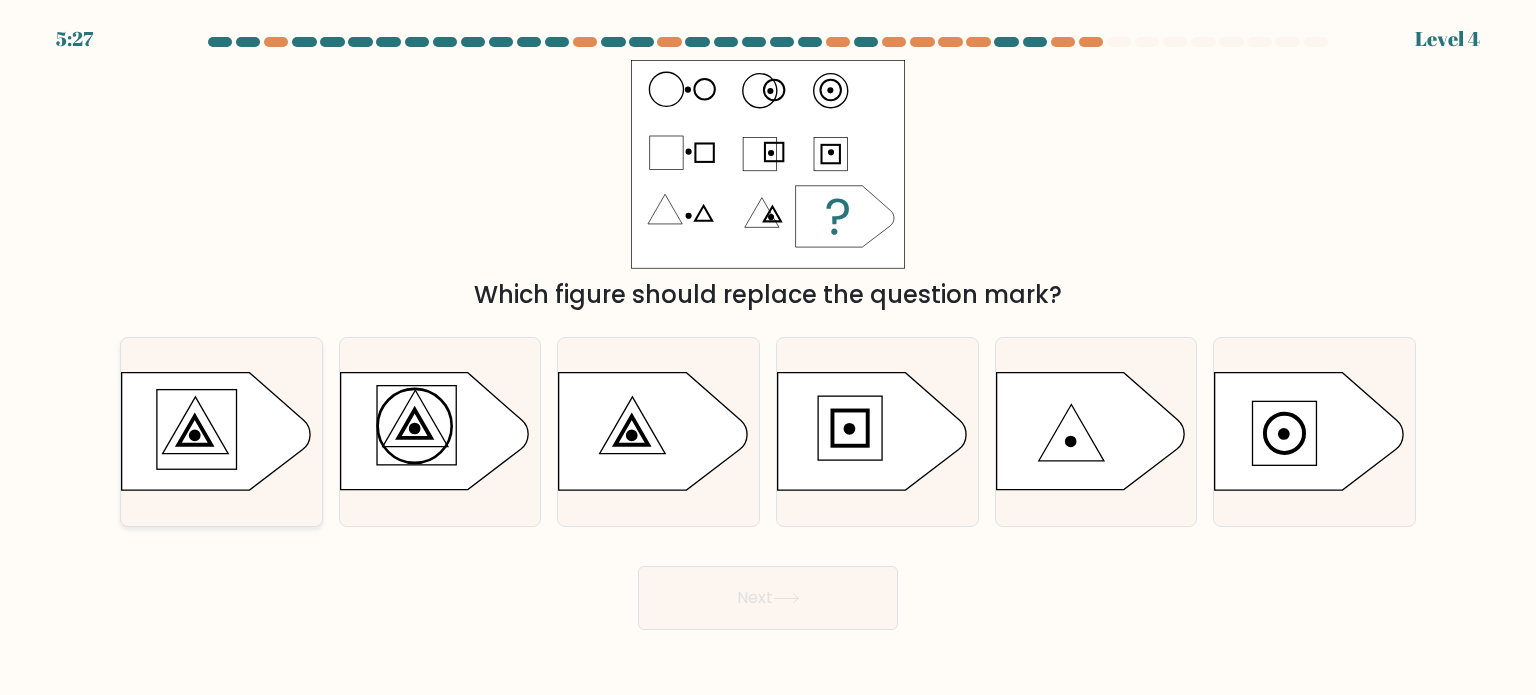 click 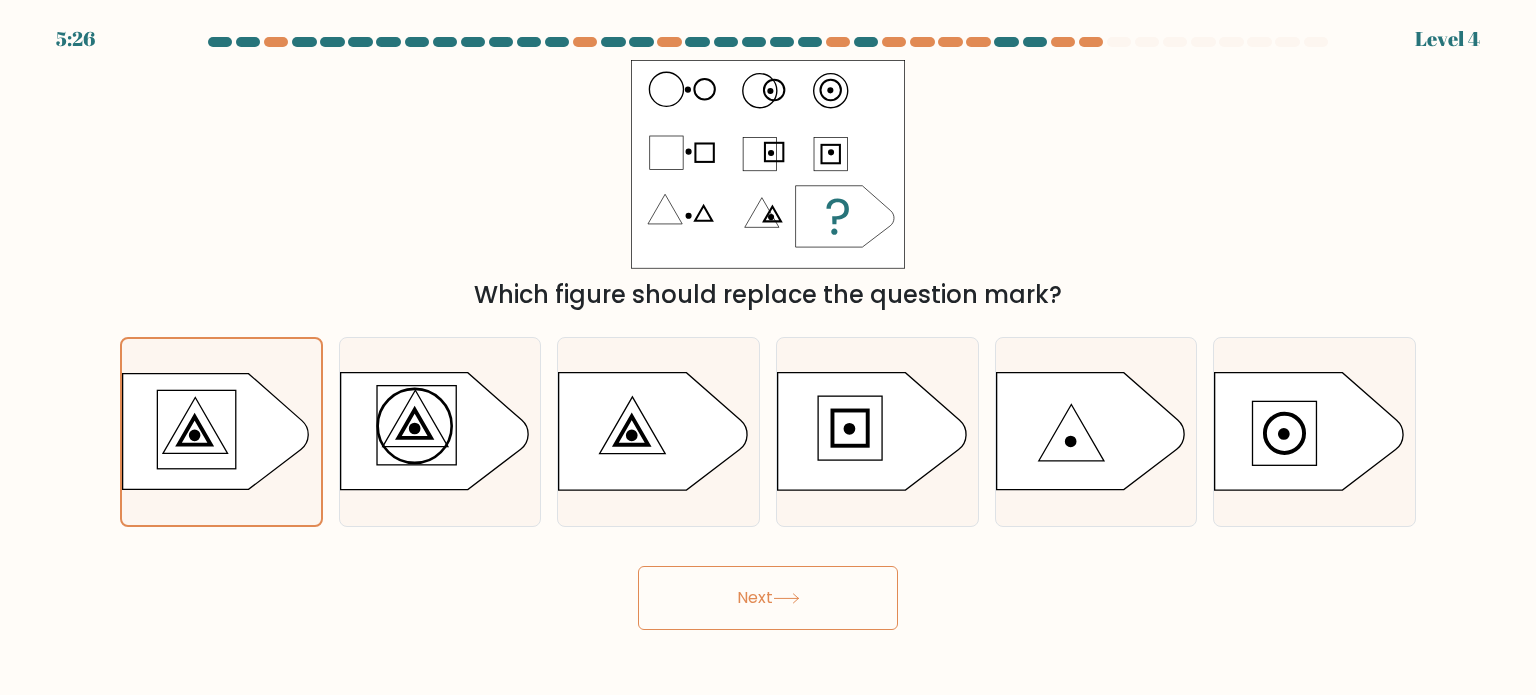 click 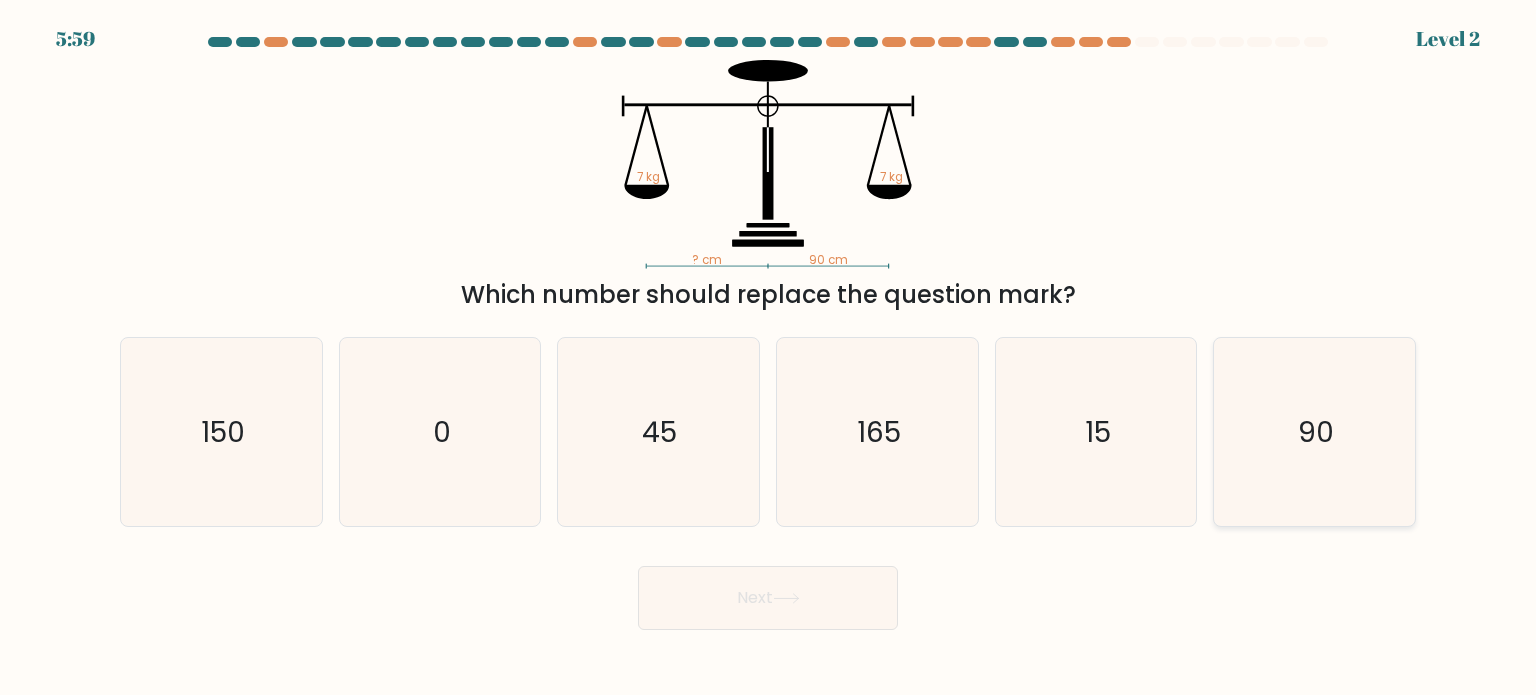 click on "90" 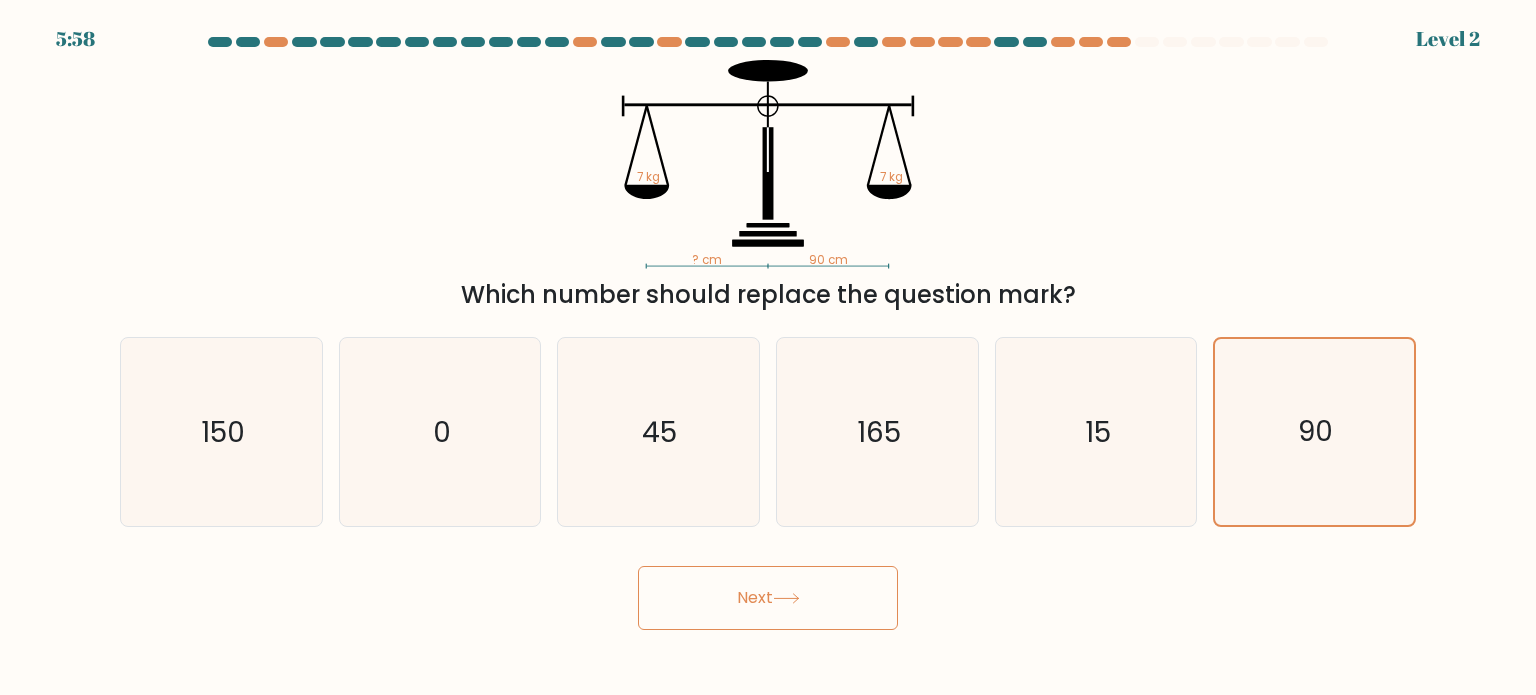 click on "Next" at bounding box center [768, 598] 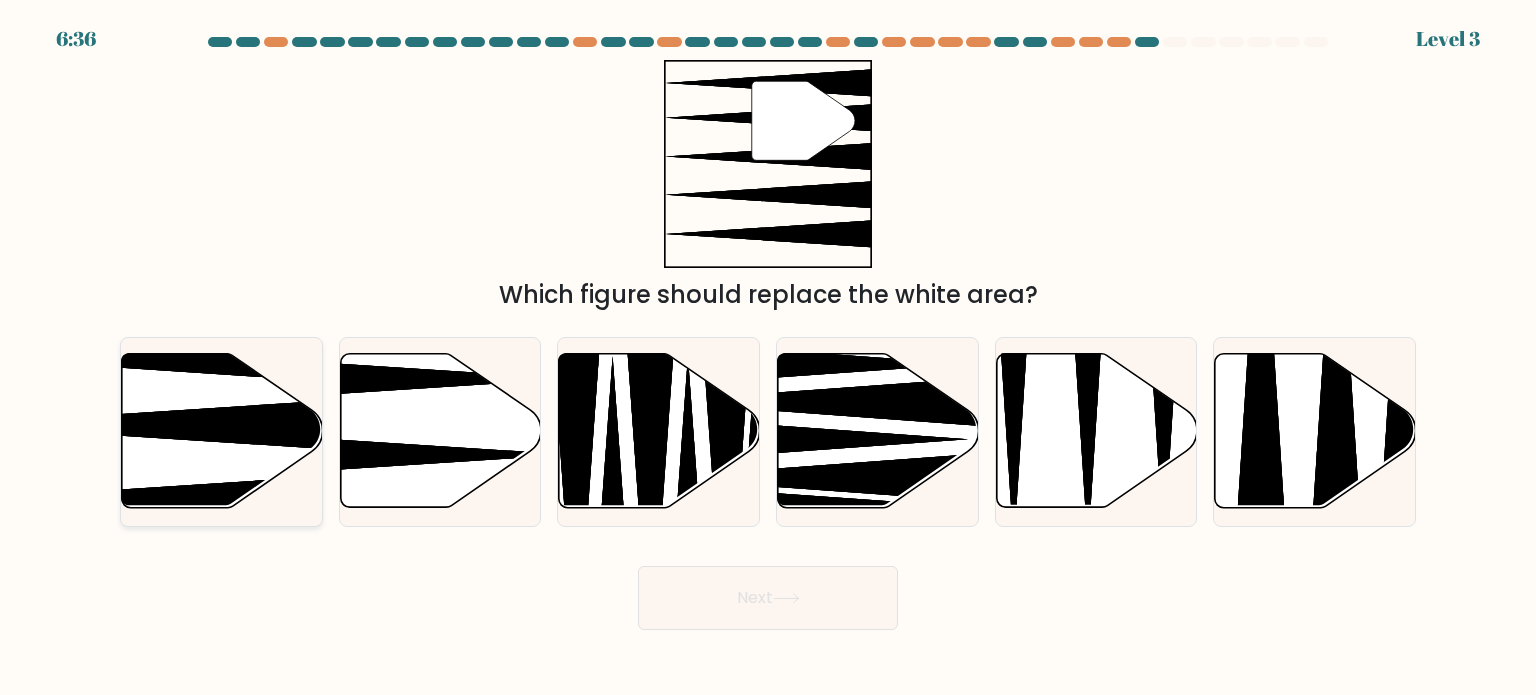 click 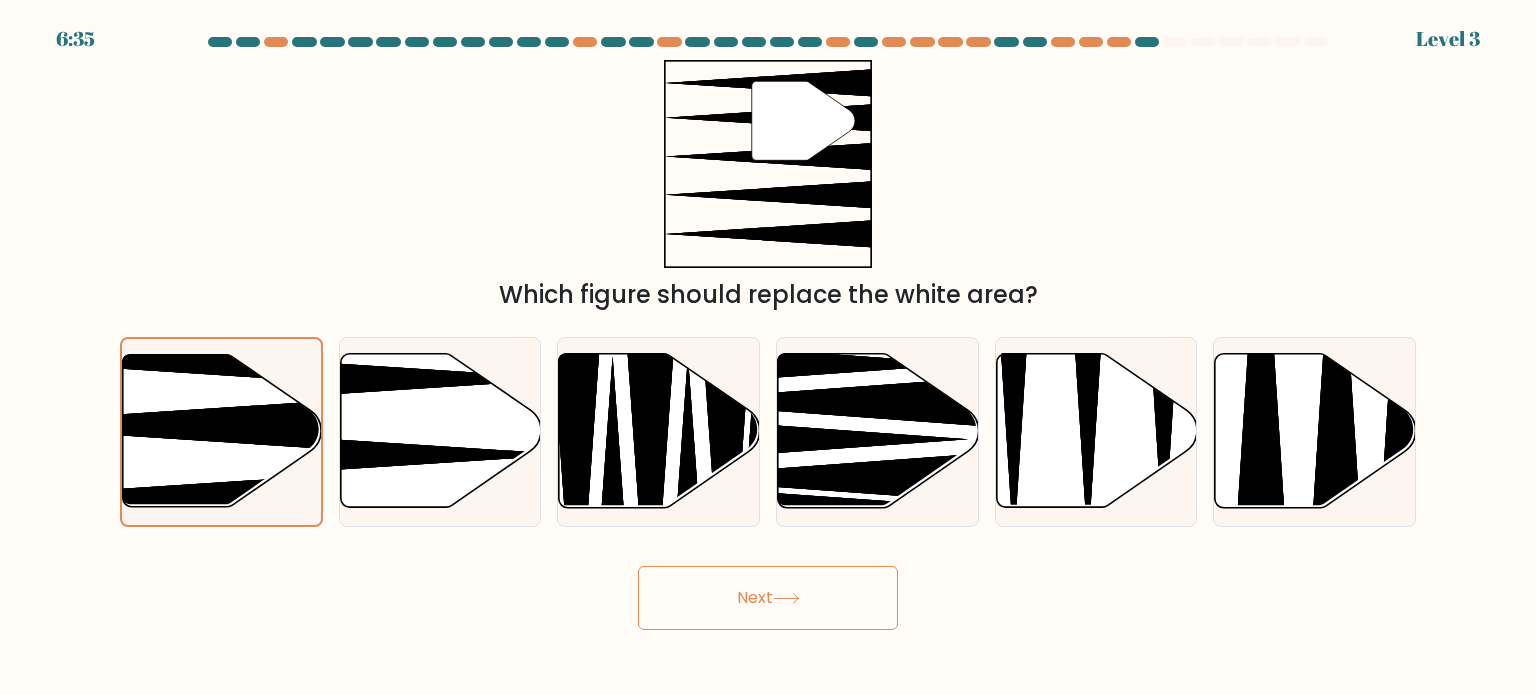 click on "Next" at bounding box center [768, 598] 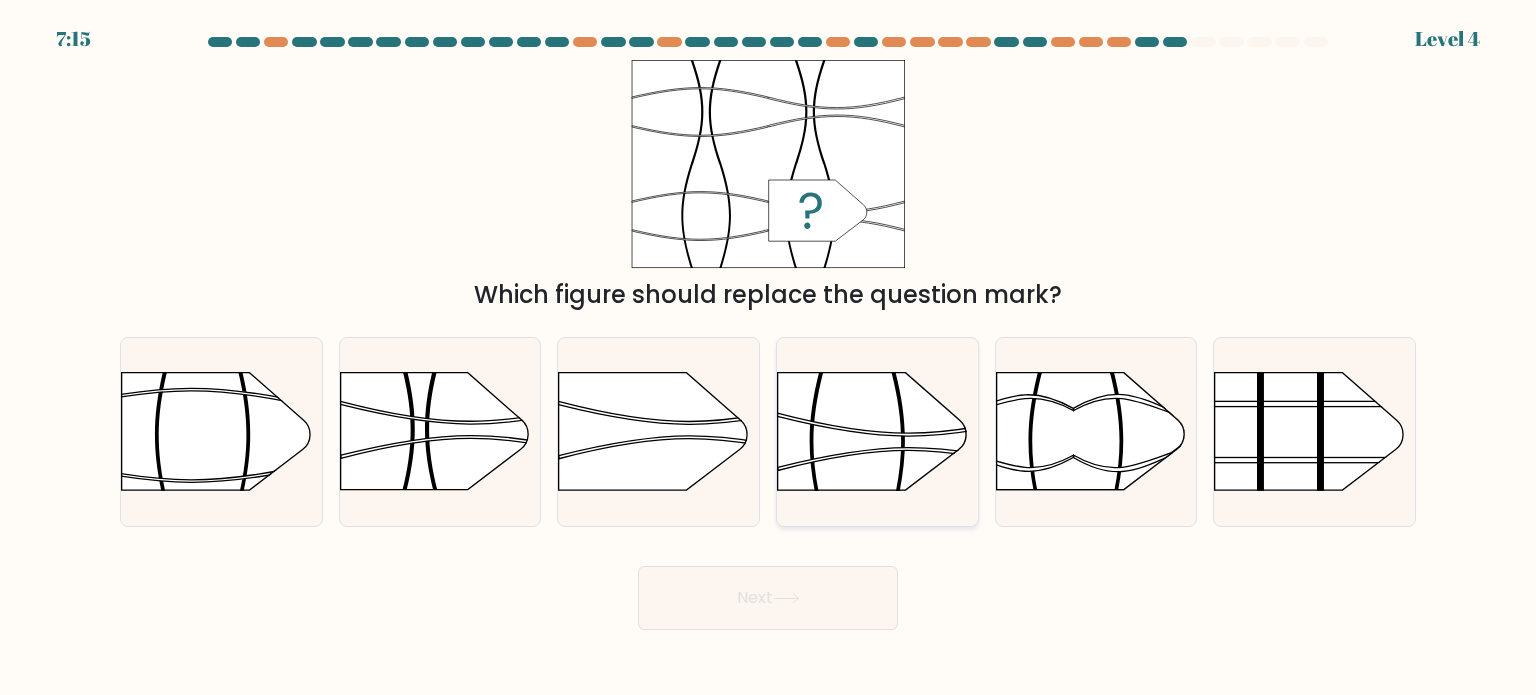 click 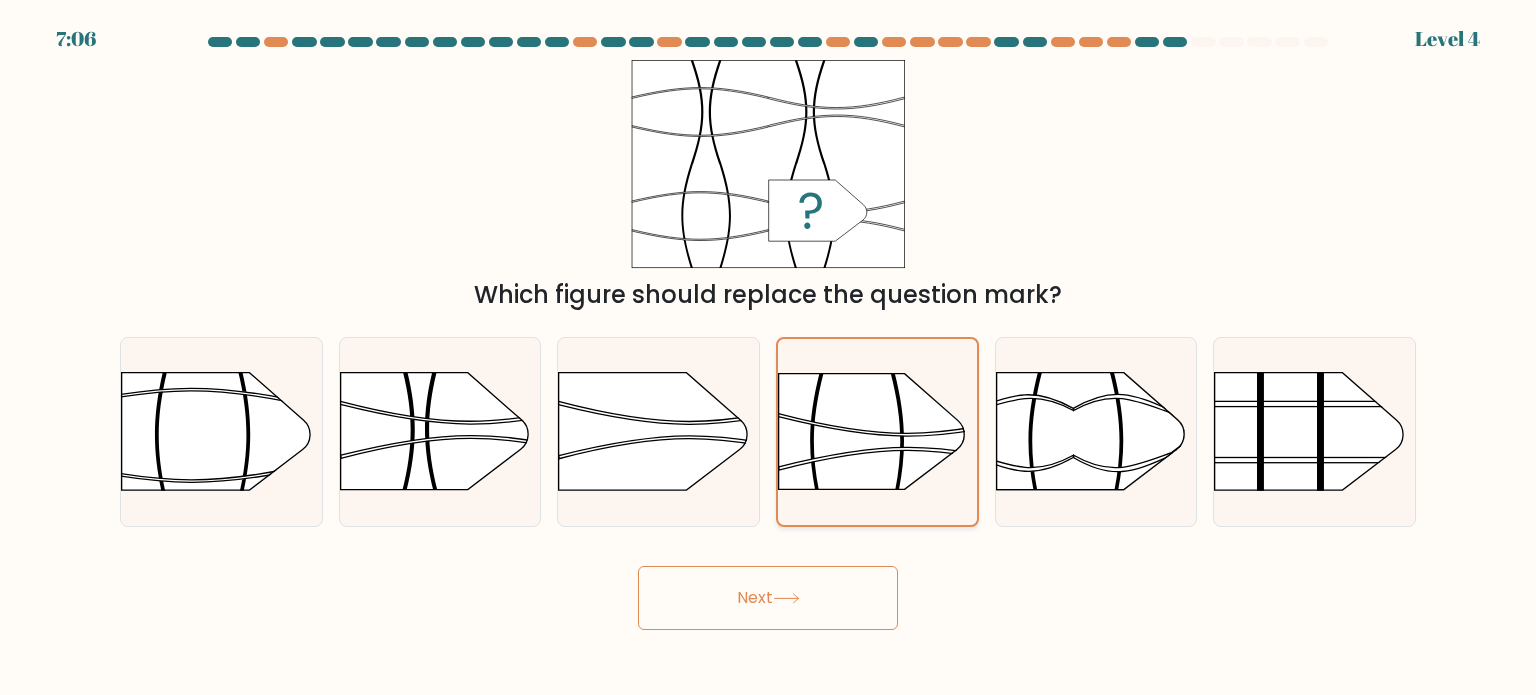 click 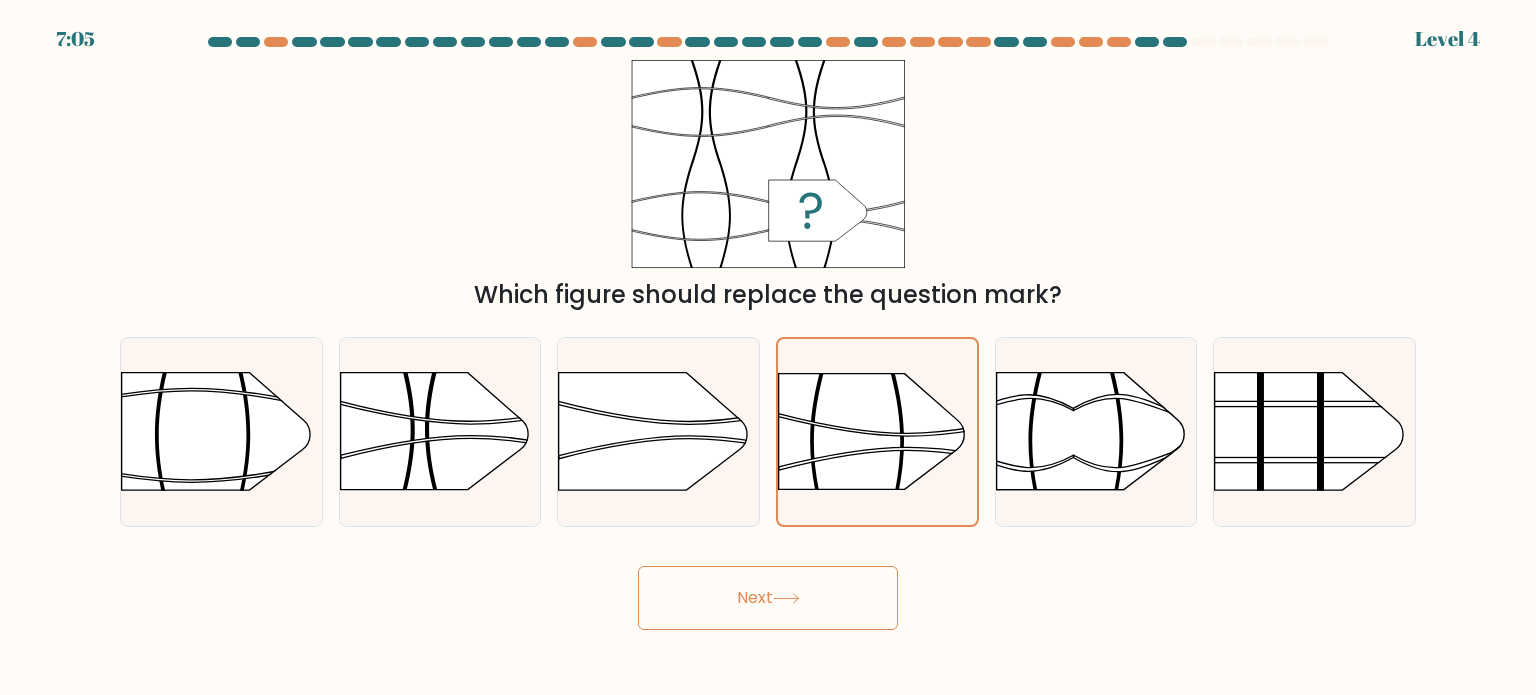 click on "Next" at bounding box center [768, 598] 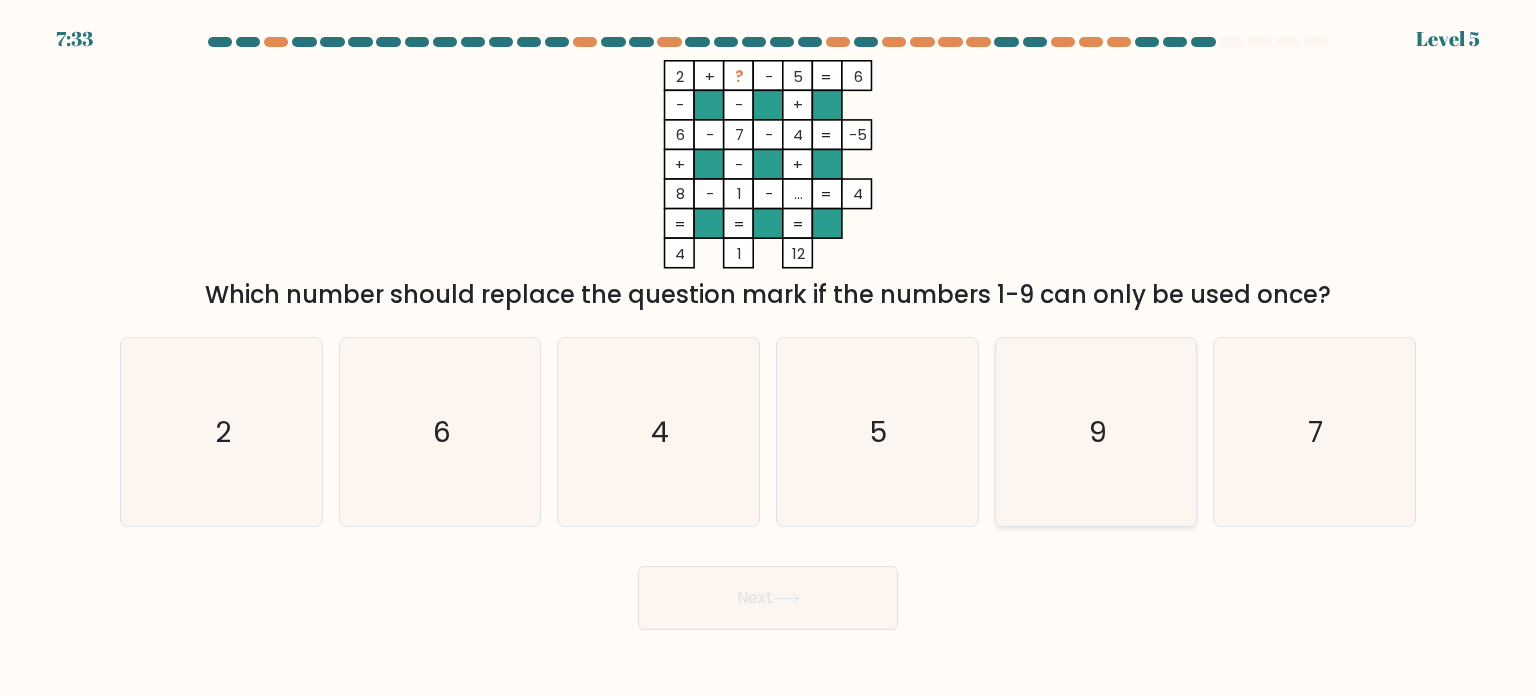 click on "9" 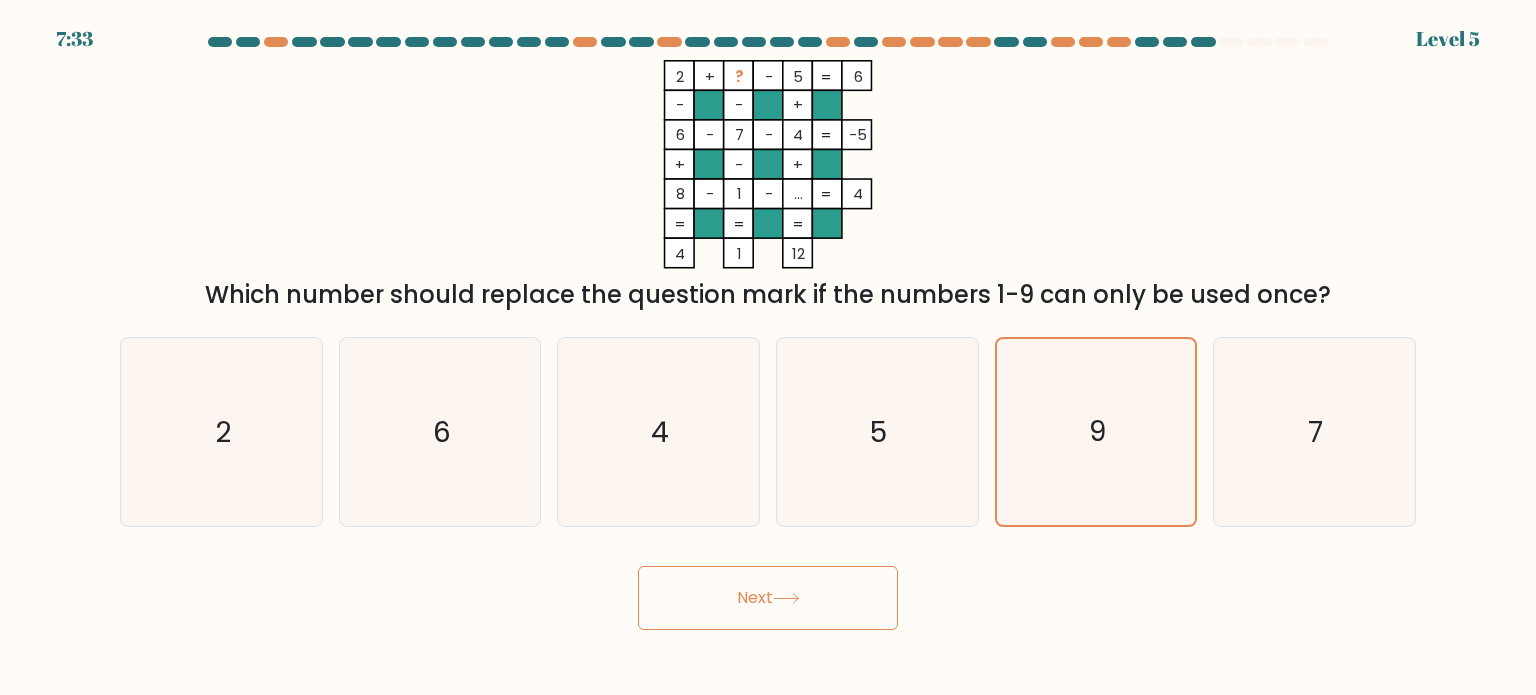 click on "Next" at bounding box center [768, 598] 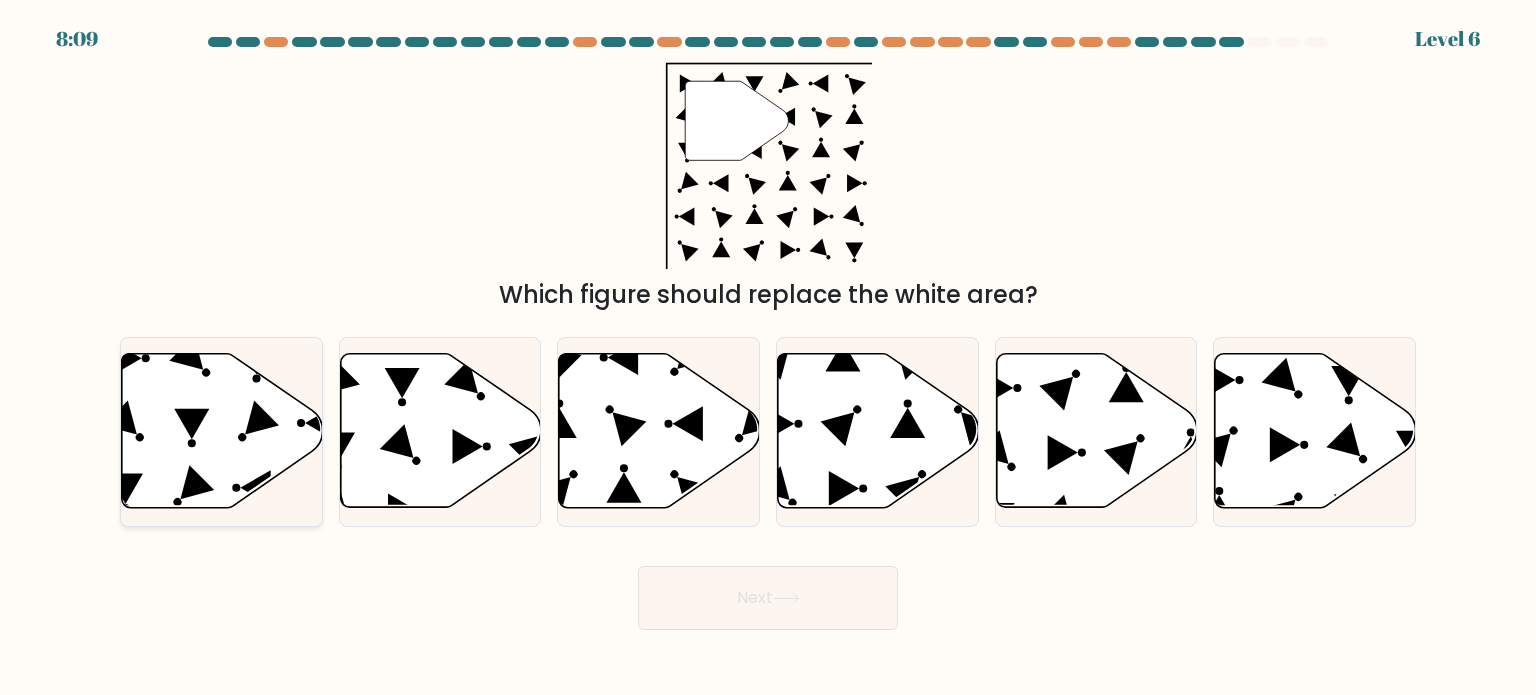 click 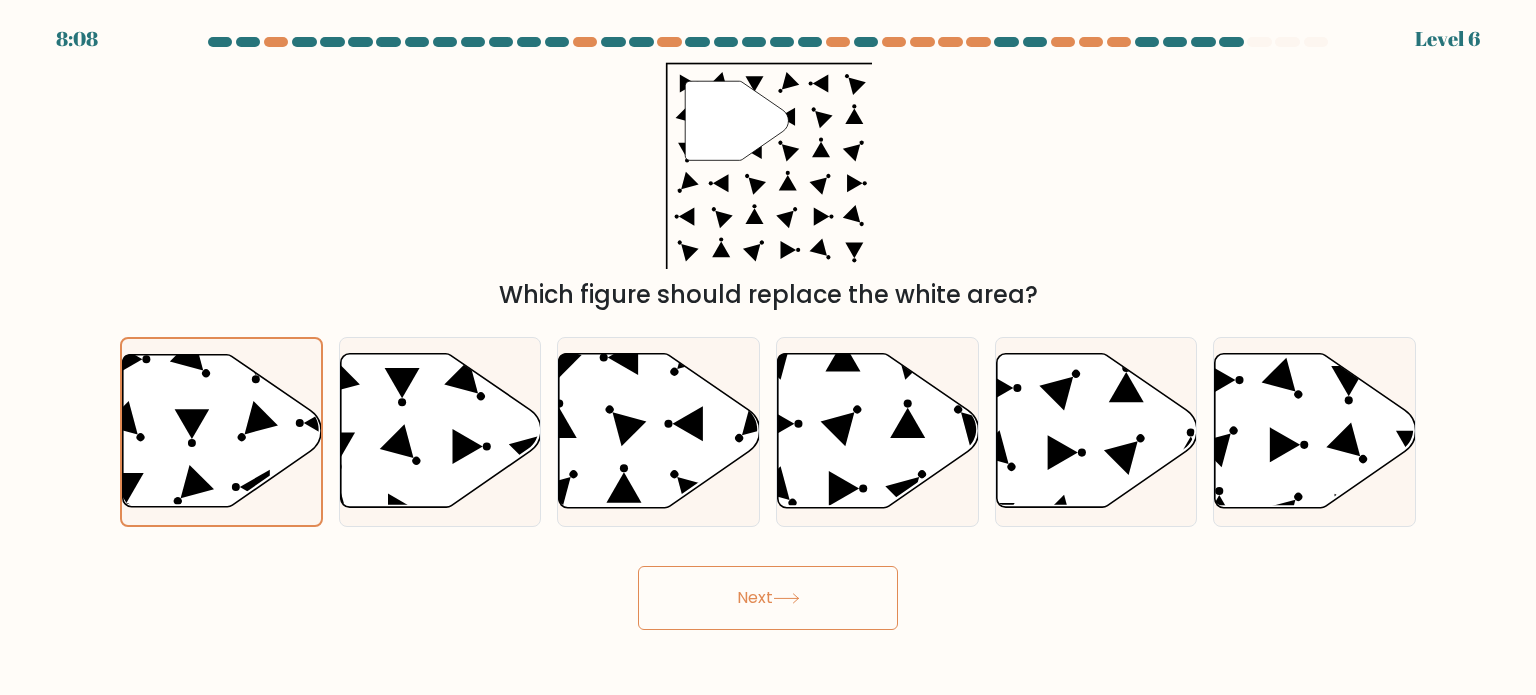 click on "Next" at bounding box center (768, 598) 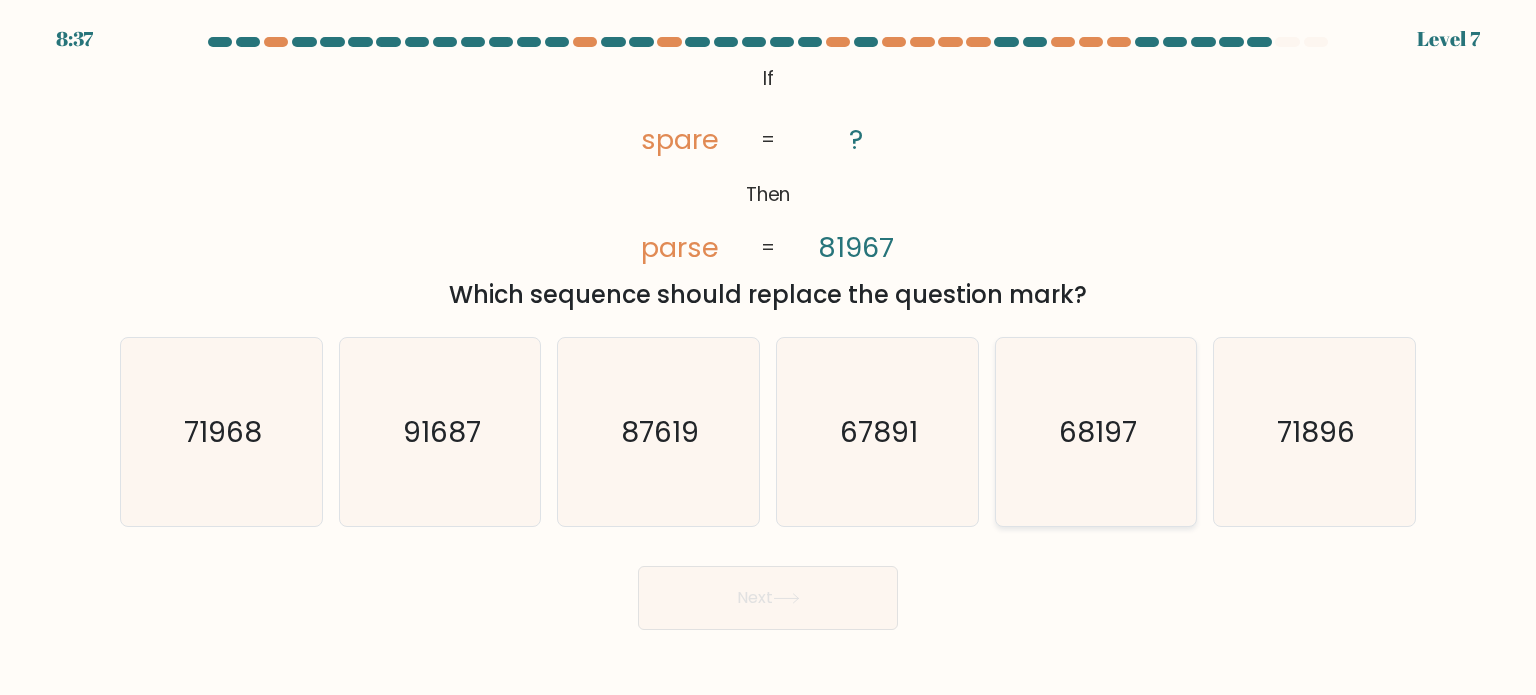 click on "68197" 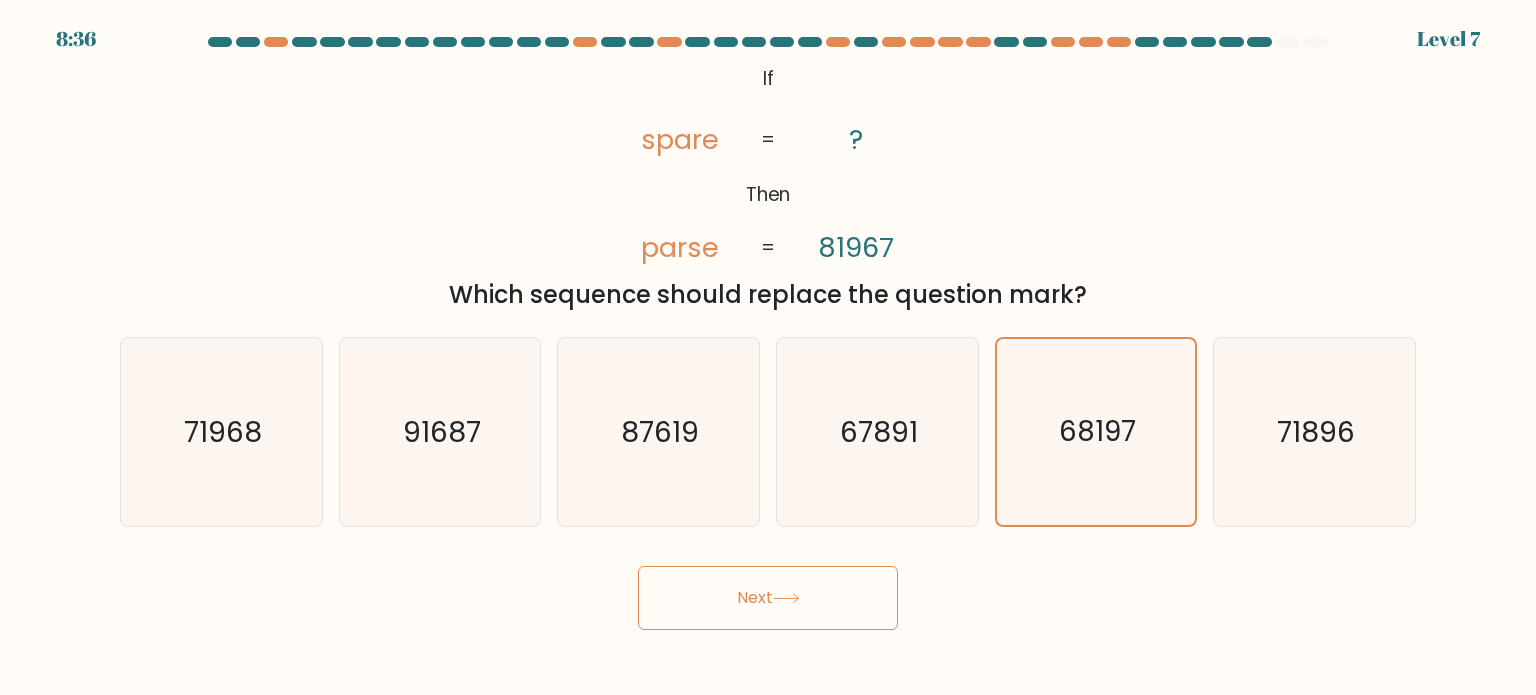 click on "Next" at bounding box center [768, 598] 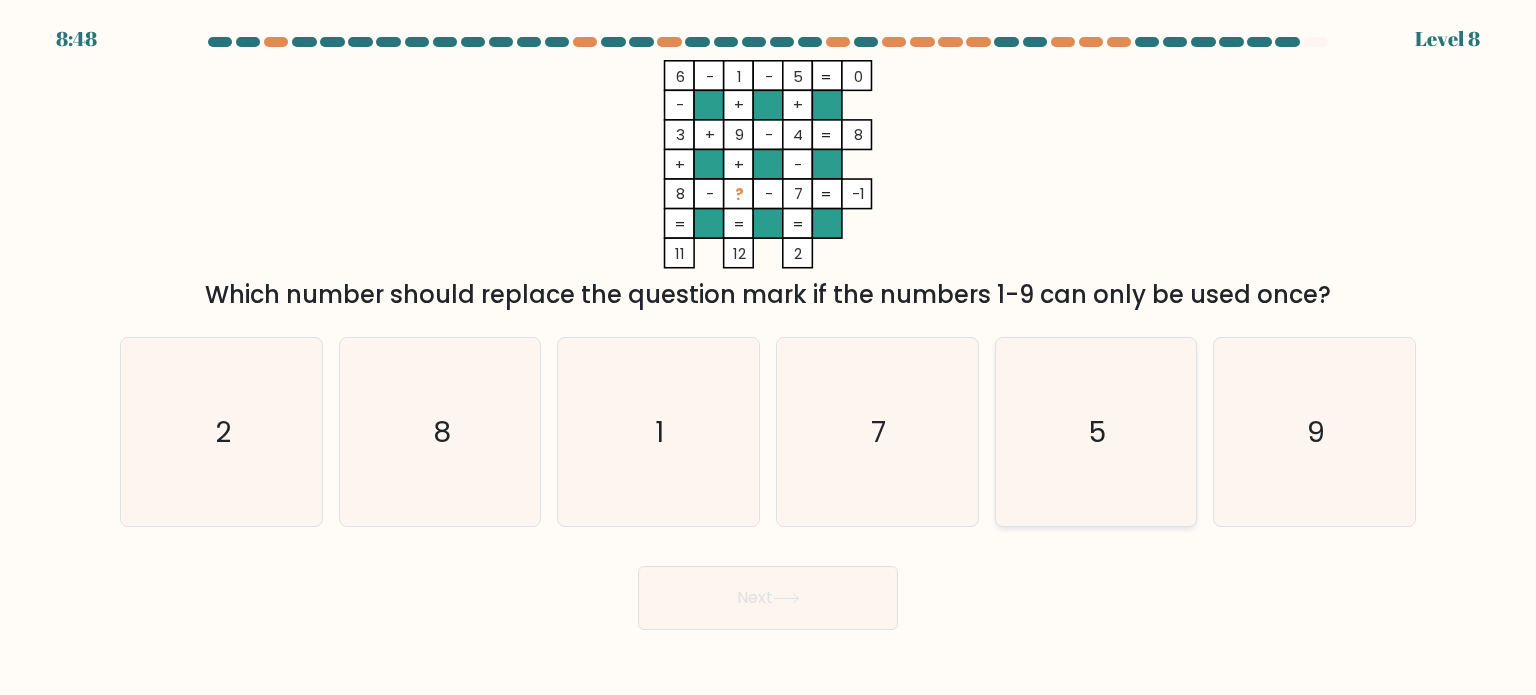 click on "5" 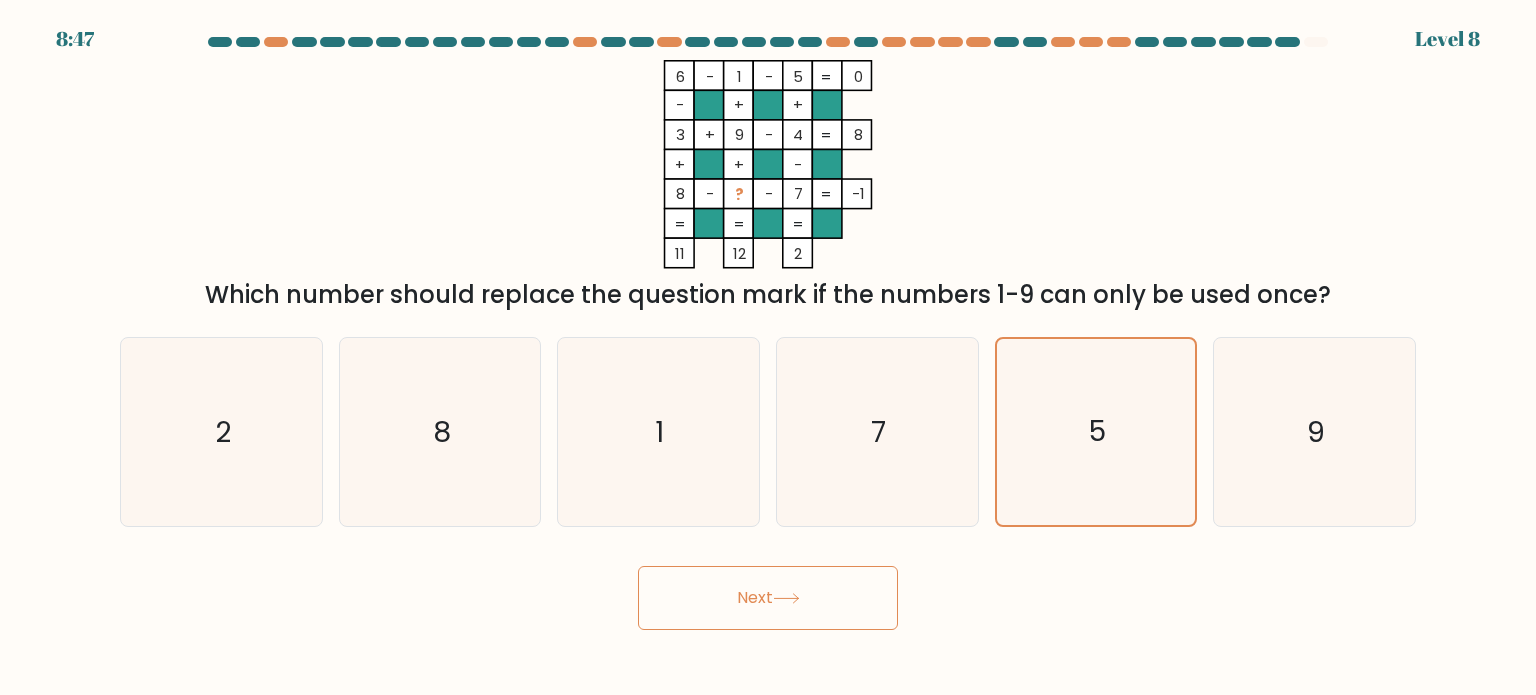 click on "Next" at bounding box center (768, 598) 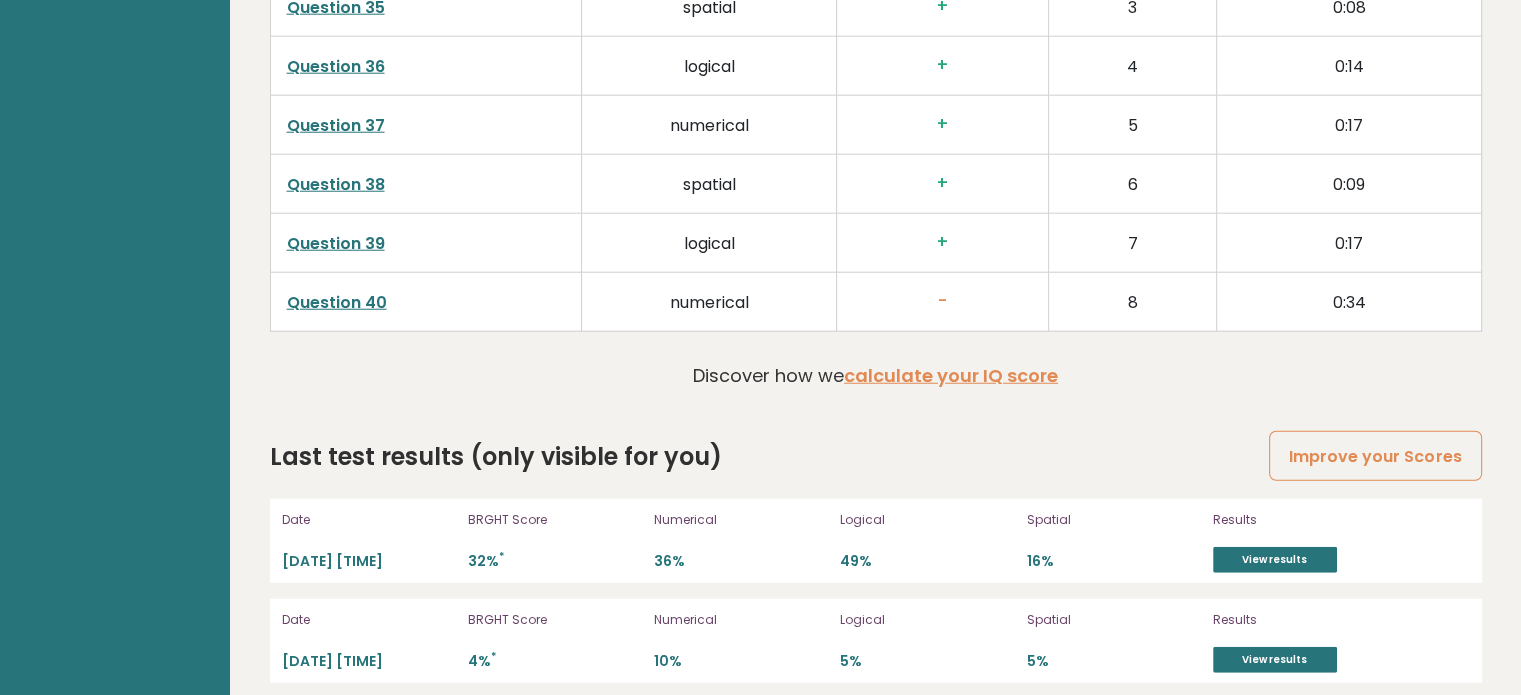 scroll, scrollTop: 5242, scrollLeft: 0, axis: vertical 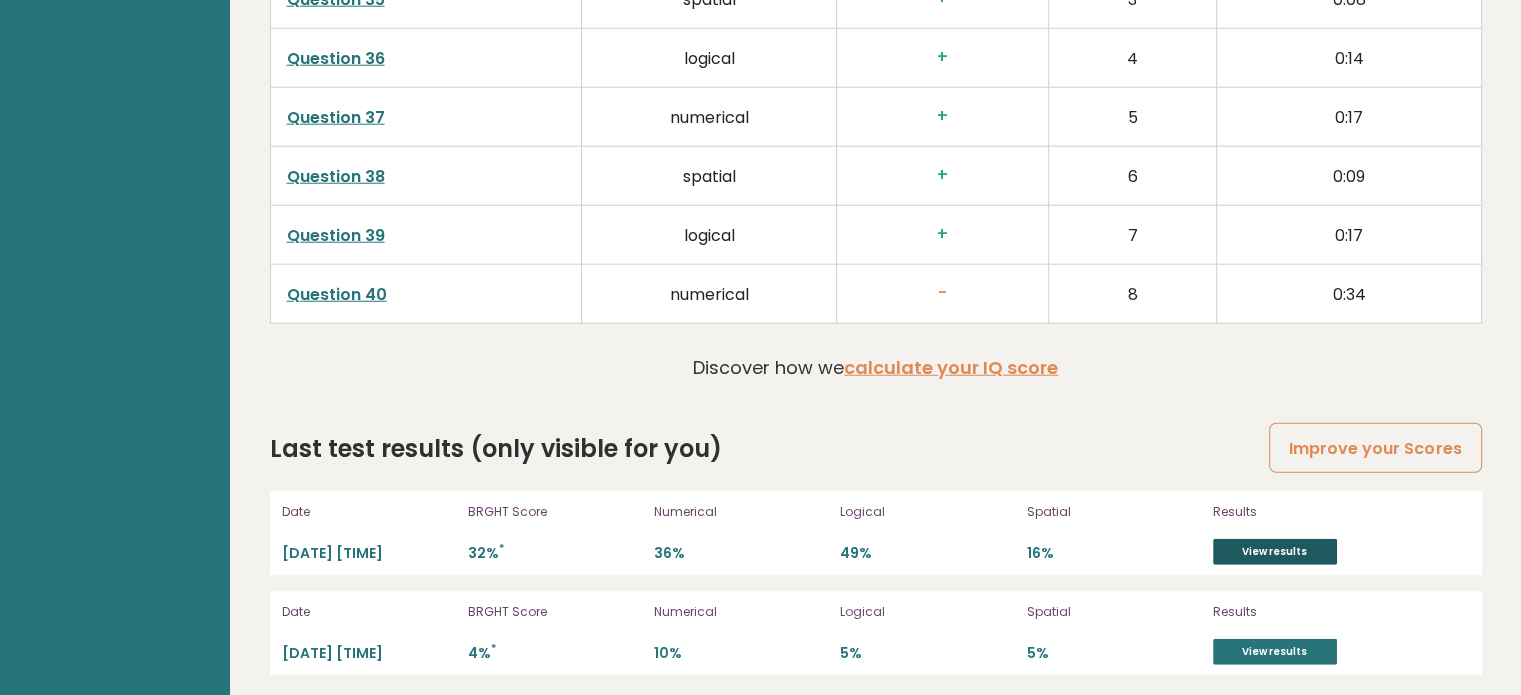 click on "View results" at bounding box center (1275, 552) 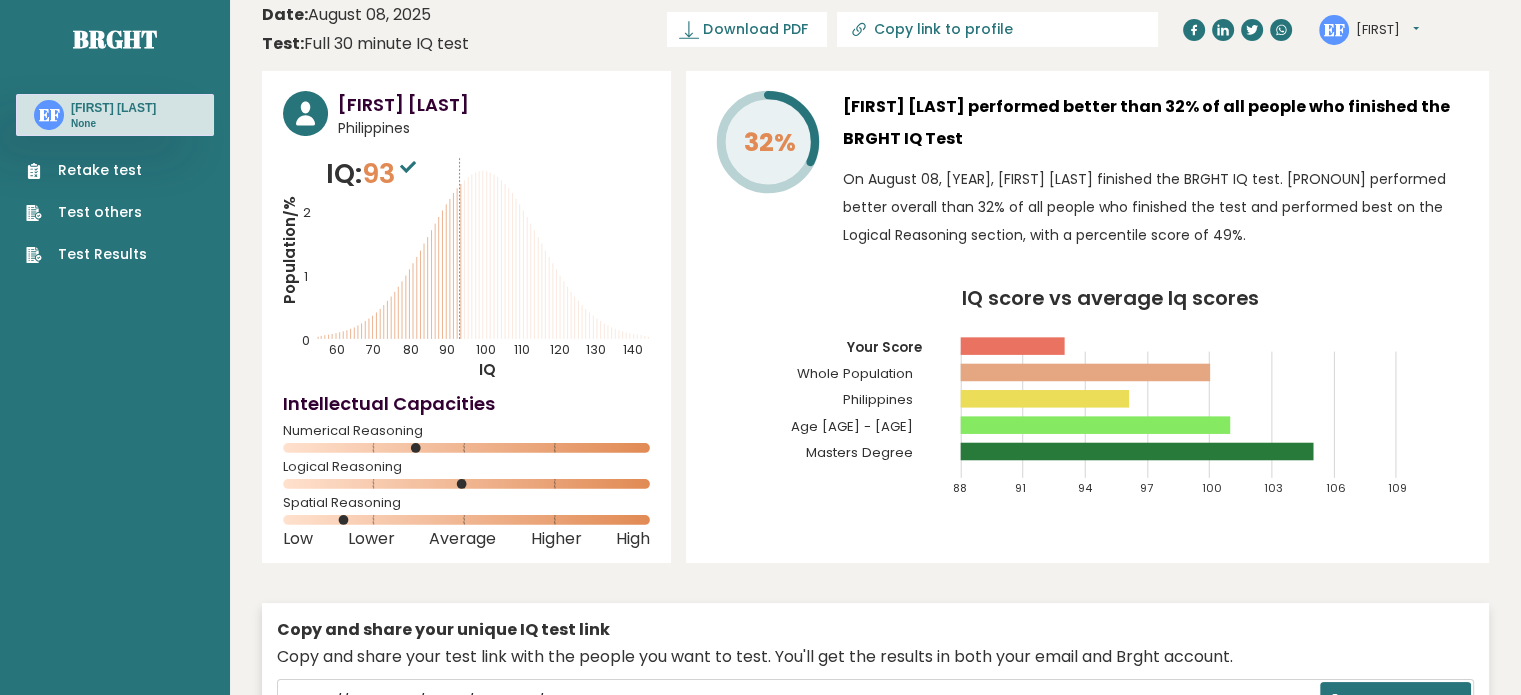scroll, scrollTop: 0, scrollLeft: 0, axis: both 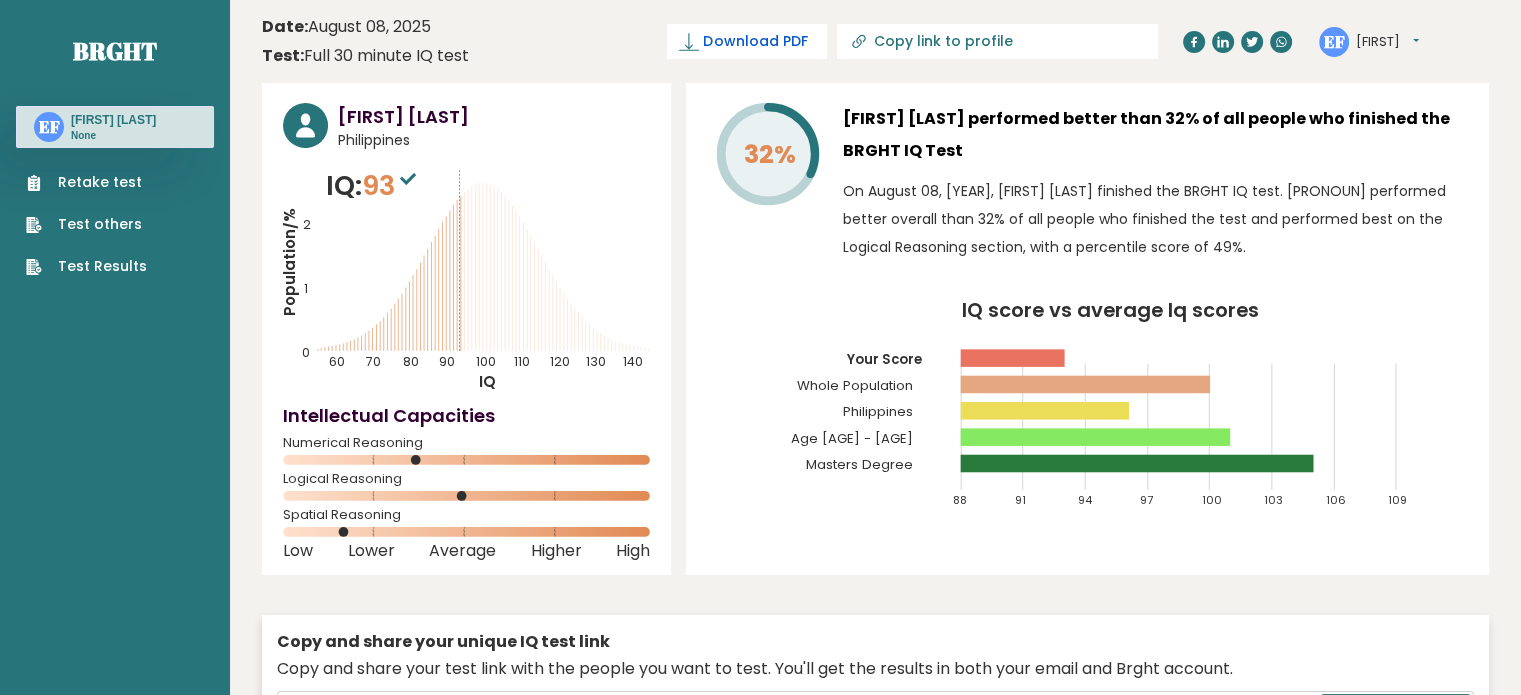 click on "Download PDF" at bounding box center (755, 41) 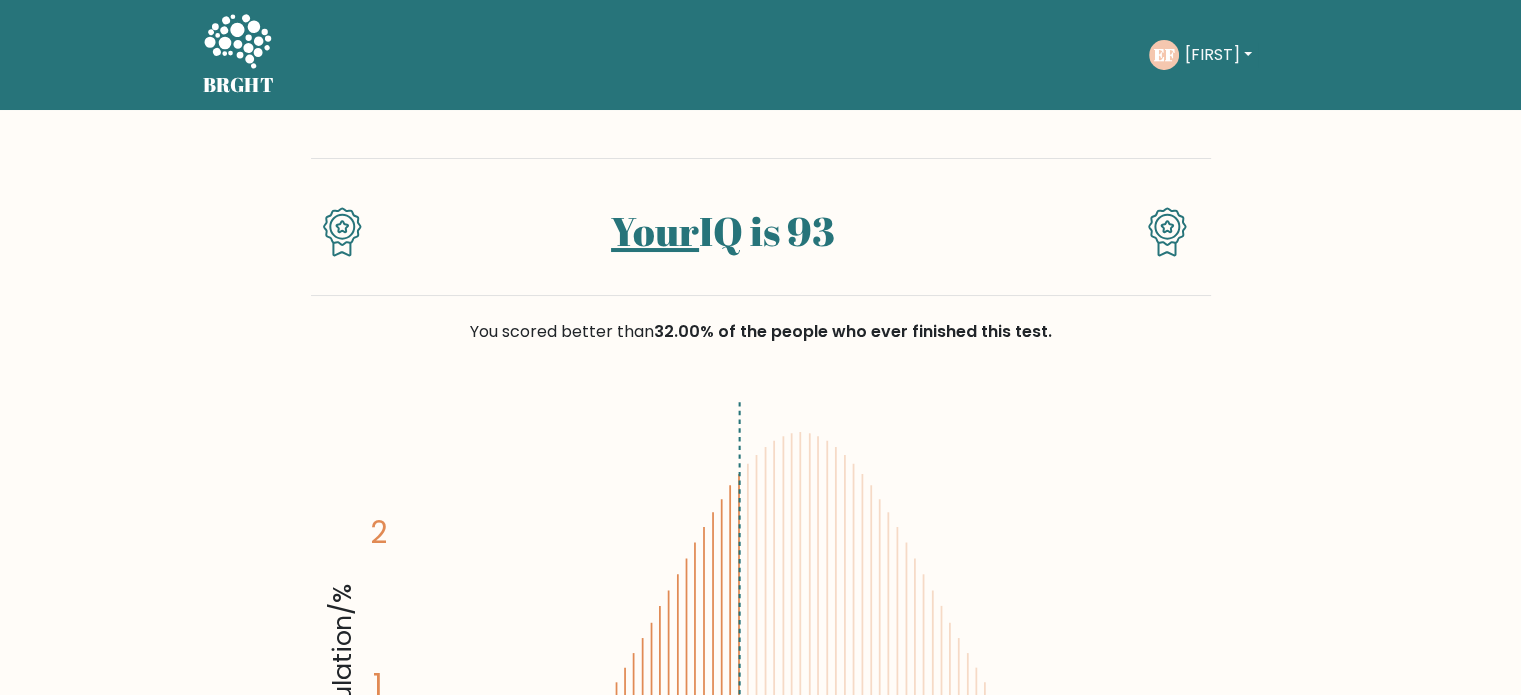 scroll, scrollTop: 0, scrollLeft: 0, axis: both 